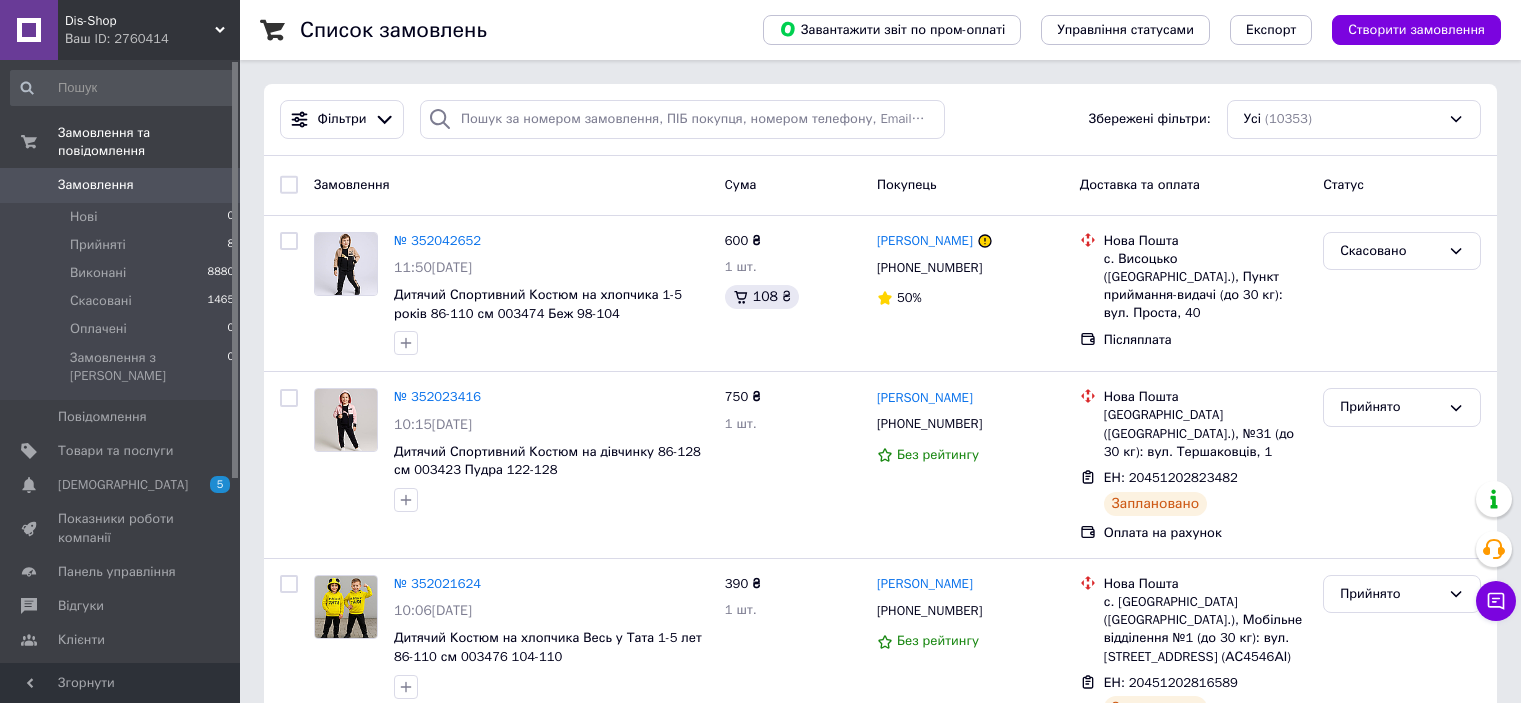 scroll, scrollTop: 0, scrollLeft: 0, axis: both 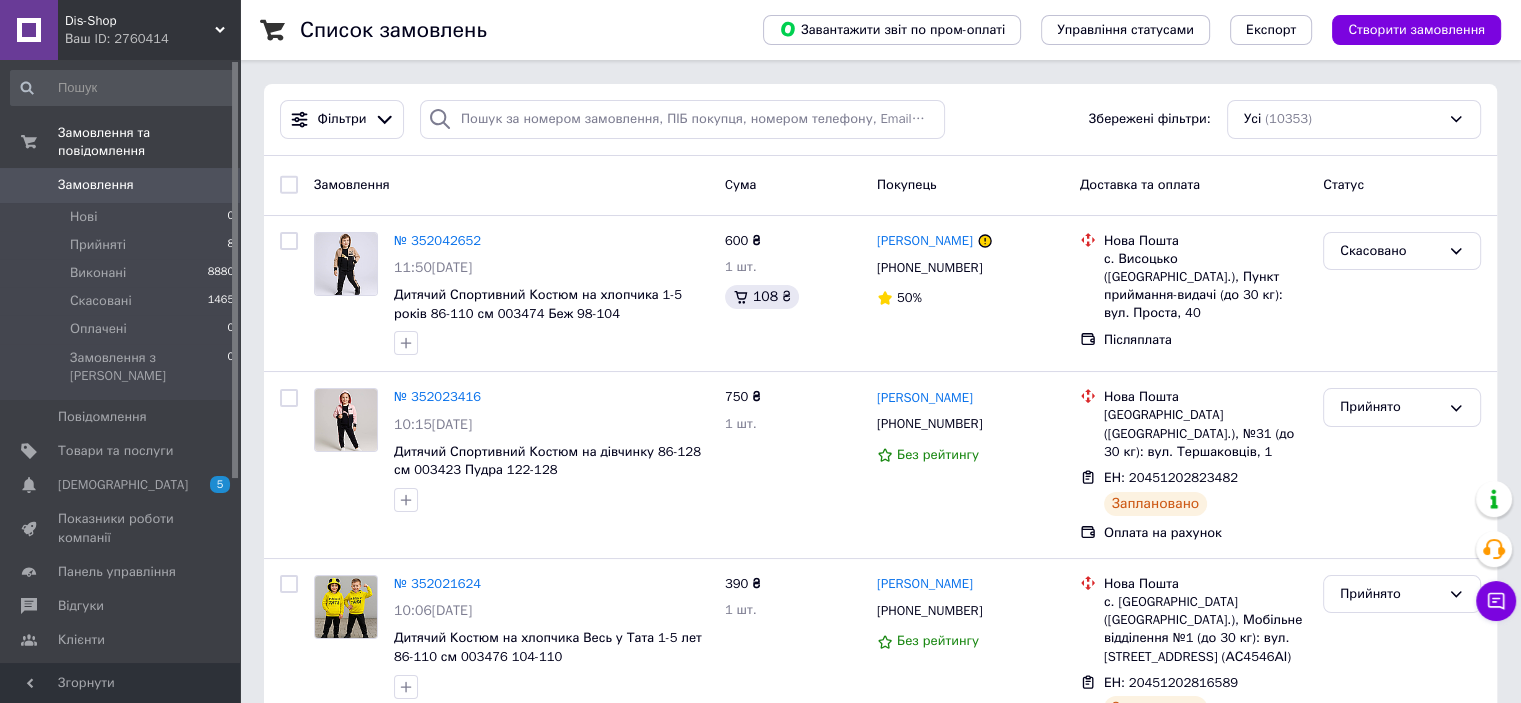 click on "Замовлення" at bounding box center (121, 185) 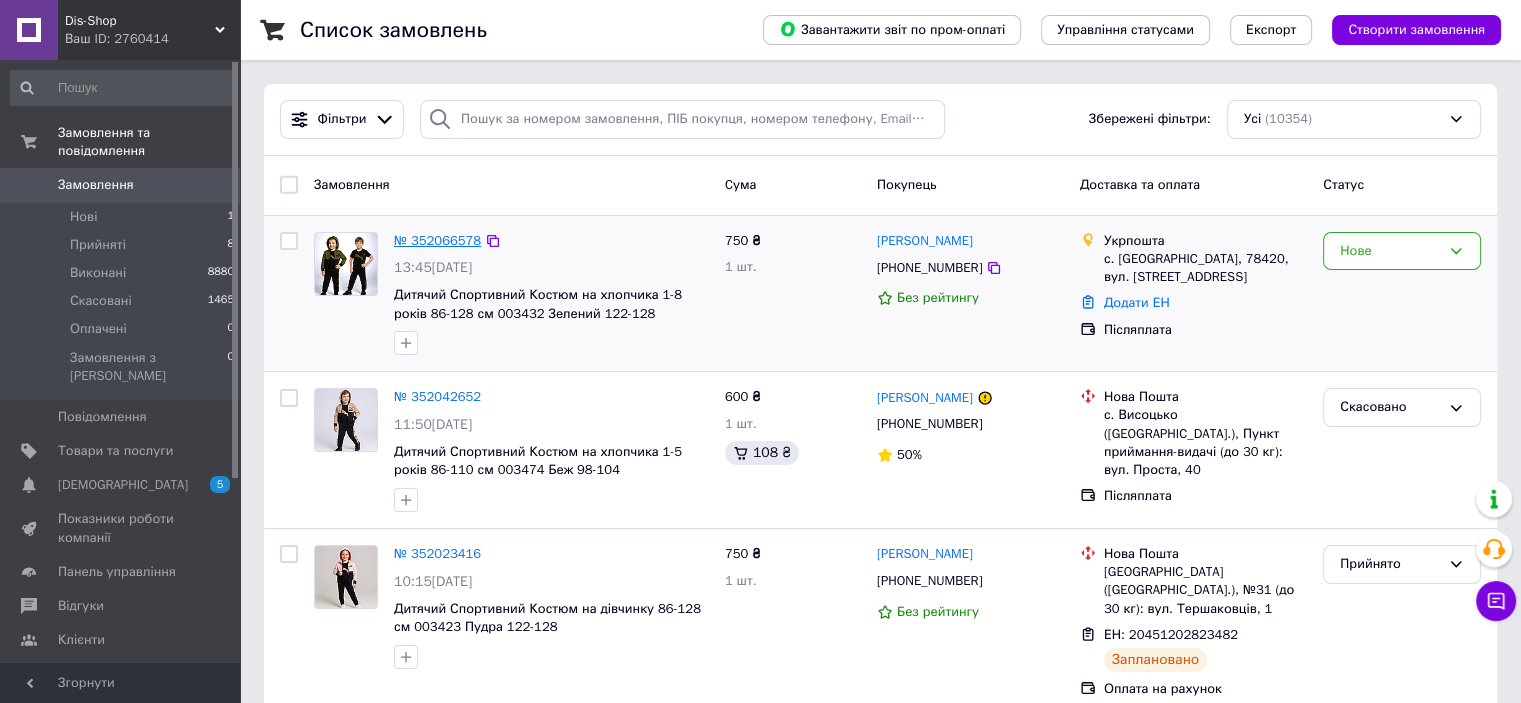 click on "№ 352066578" at bounding box center (437, 240) 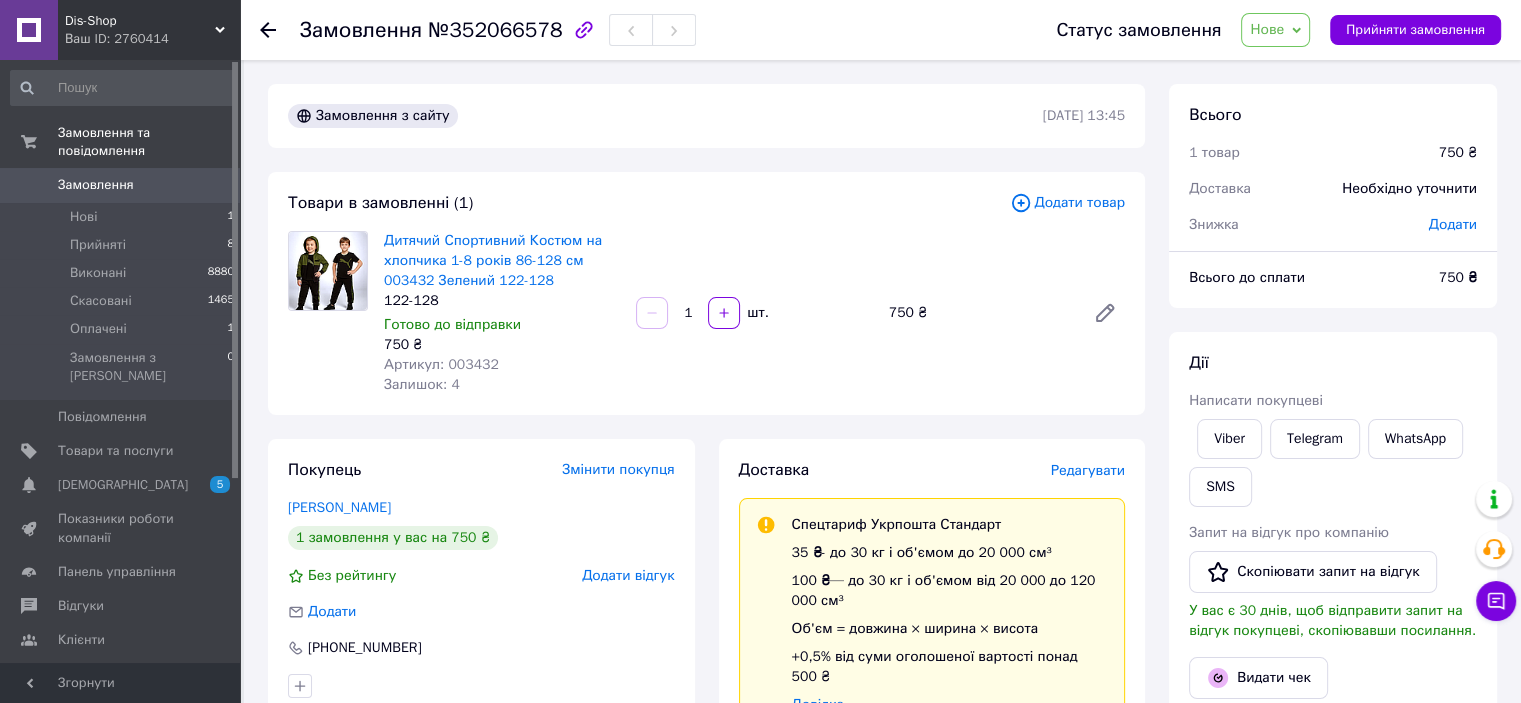 click on "Статус замовлення Нове Прийнято Виконано Скасовано Оплачено Прийняти замовлення" at bounding box center [1258, 30] 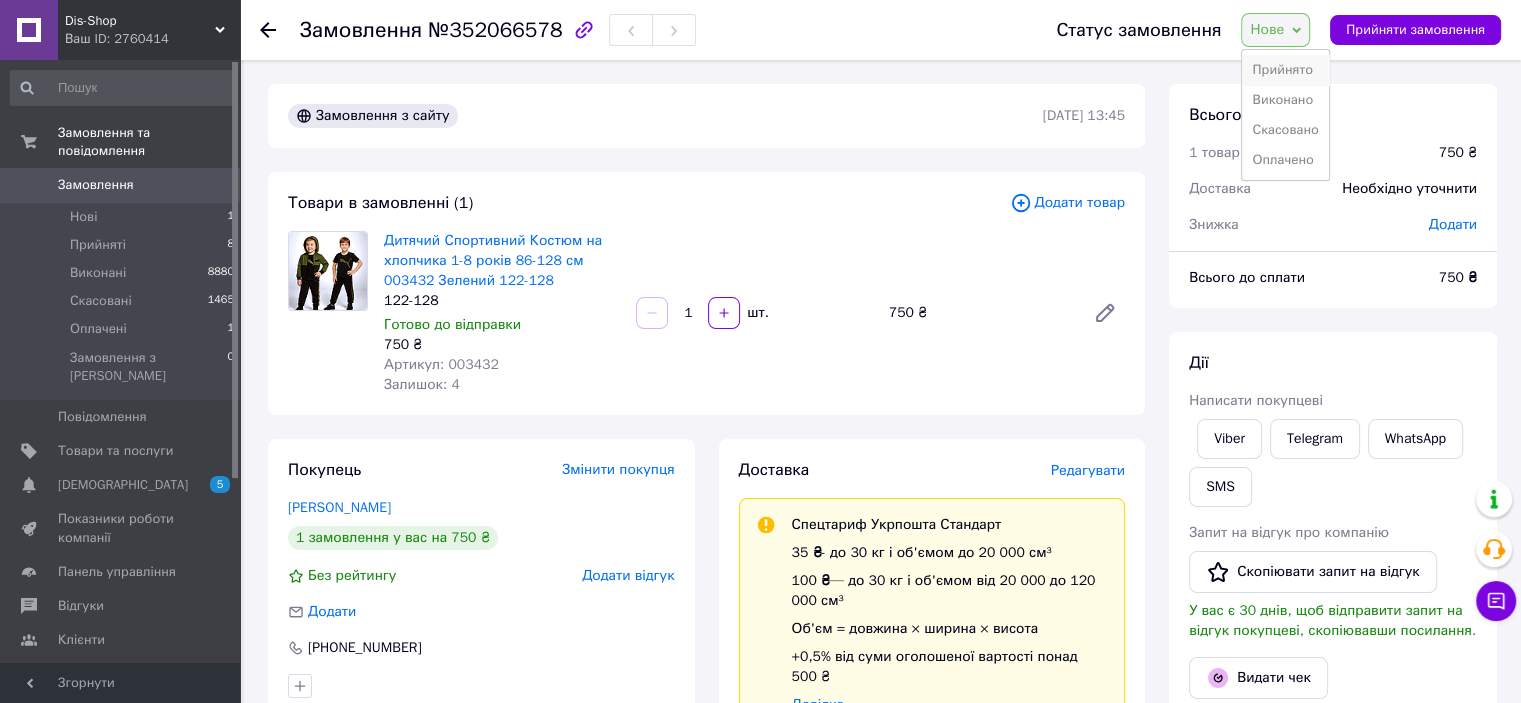 click on "Прийнято" at bounding box center (1285, 70) 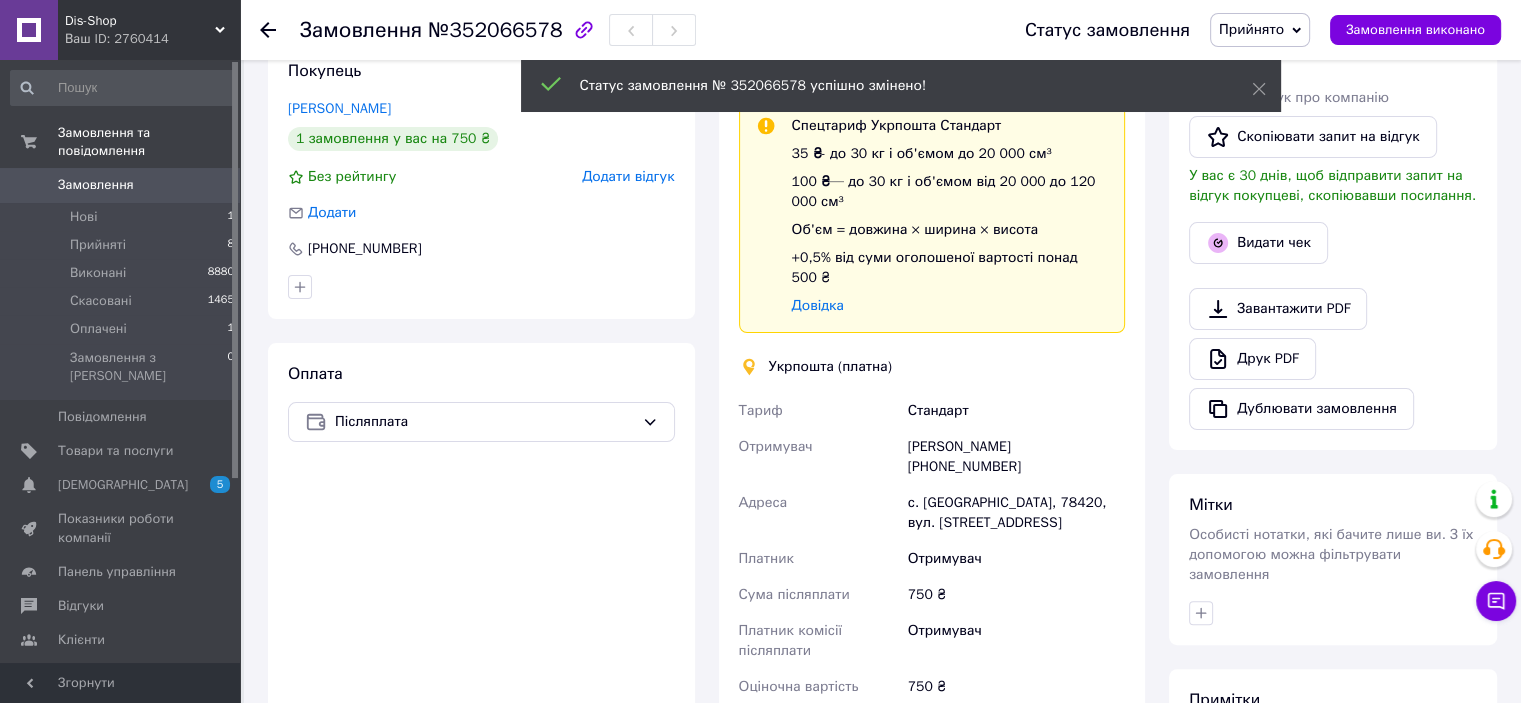 scroll, scrollTop: 400, scrollLeft: 0, axis: vertical 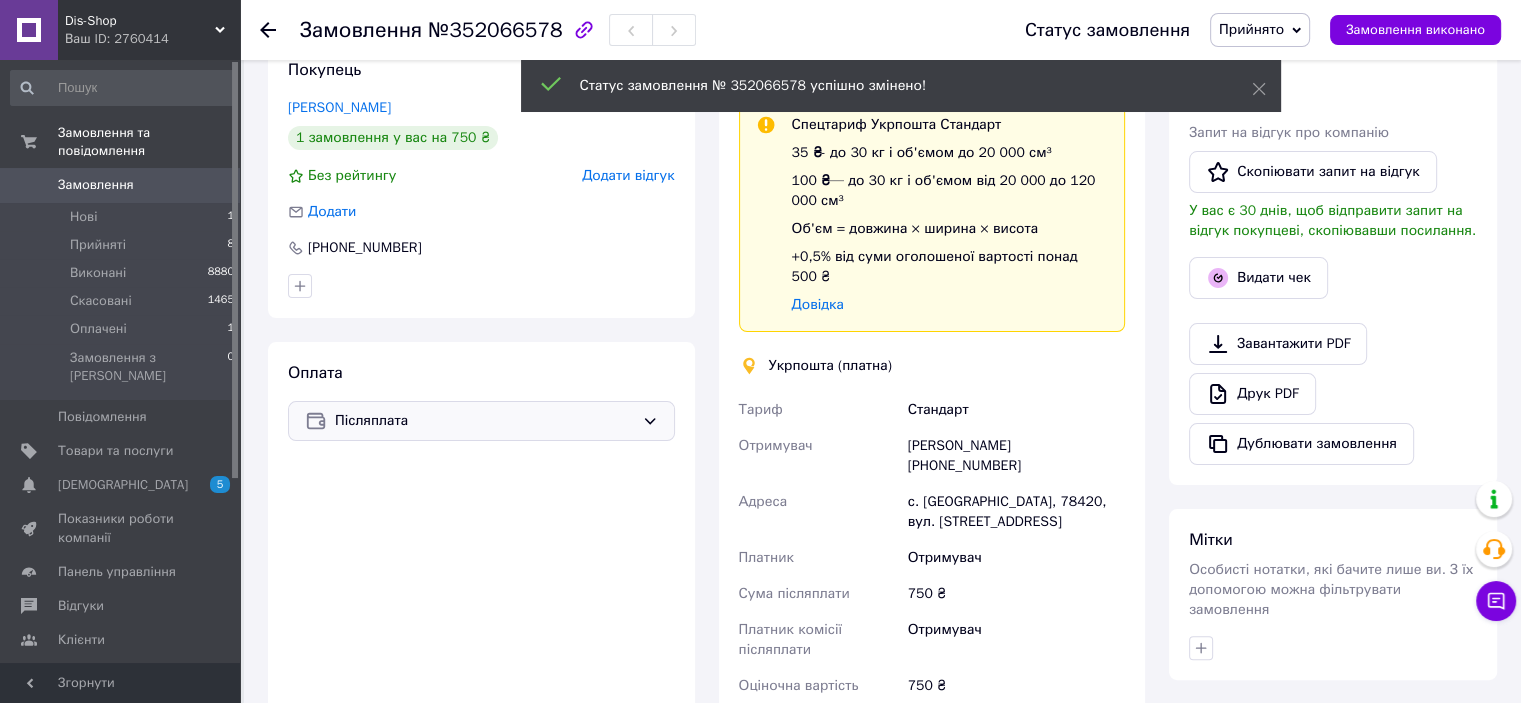 click on "Післяплата" at bounding box center (484, 421) 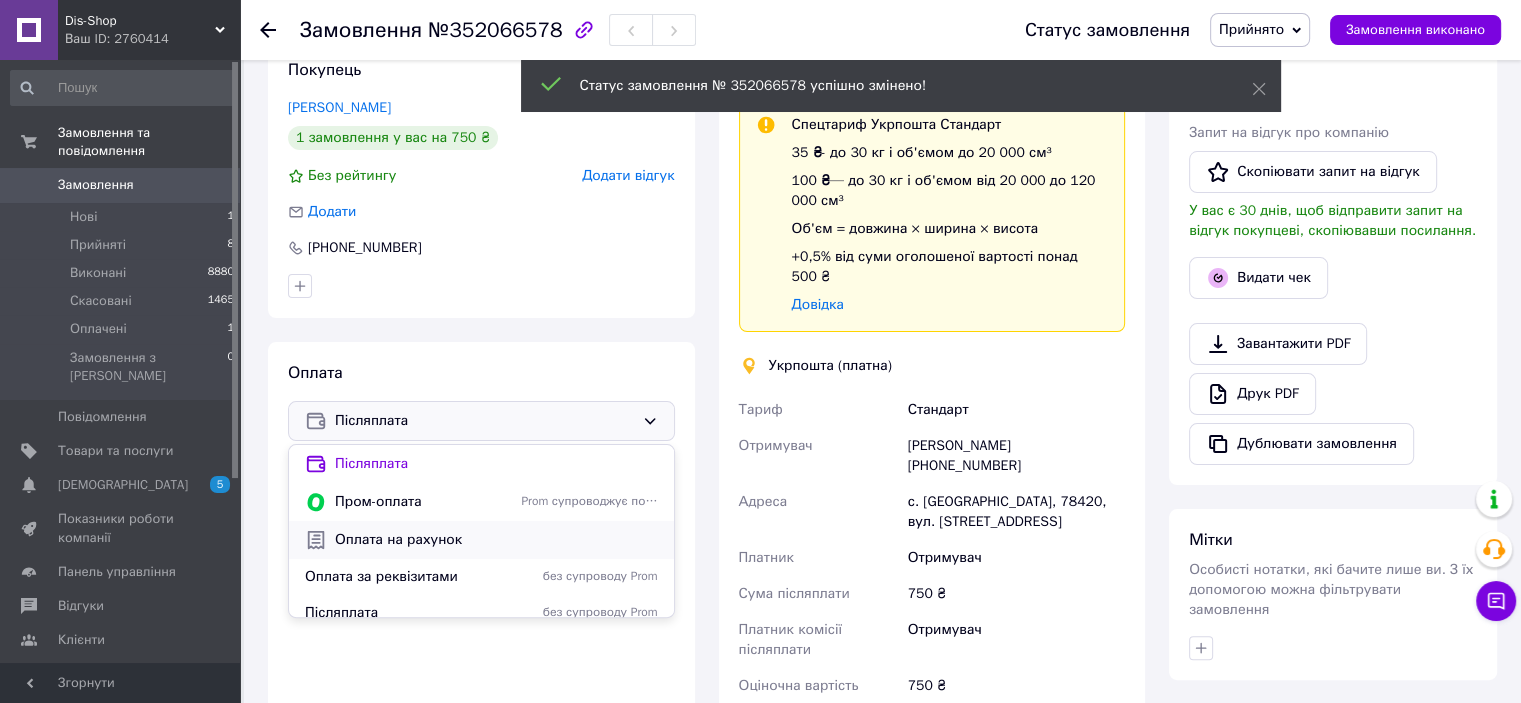 click on "Оплата на рахунок" at bounding box center [496, 540] 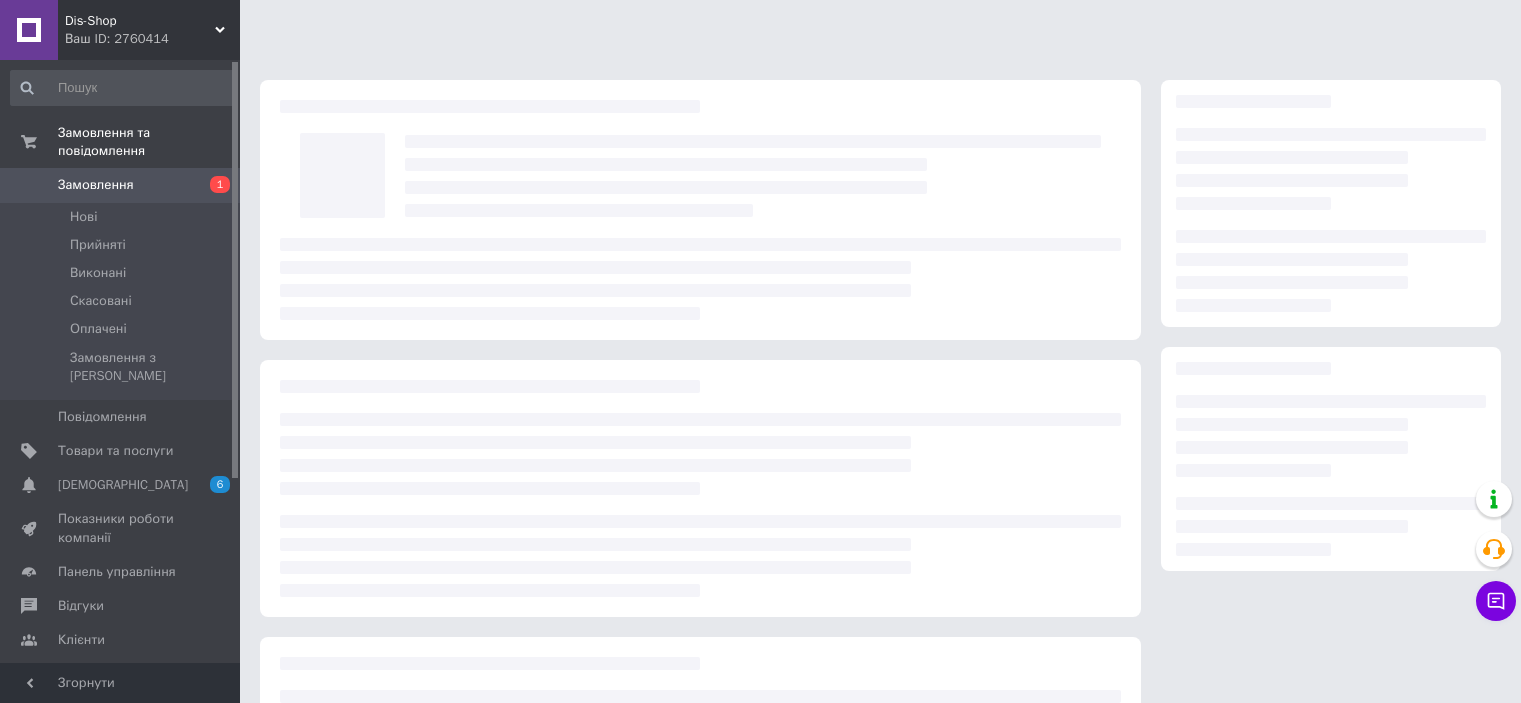 scroll, scrollTop: 0, scrollLeft: 0, axis: both 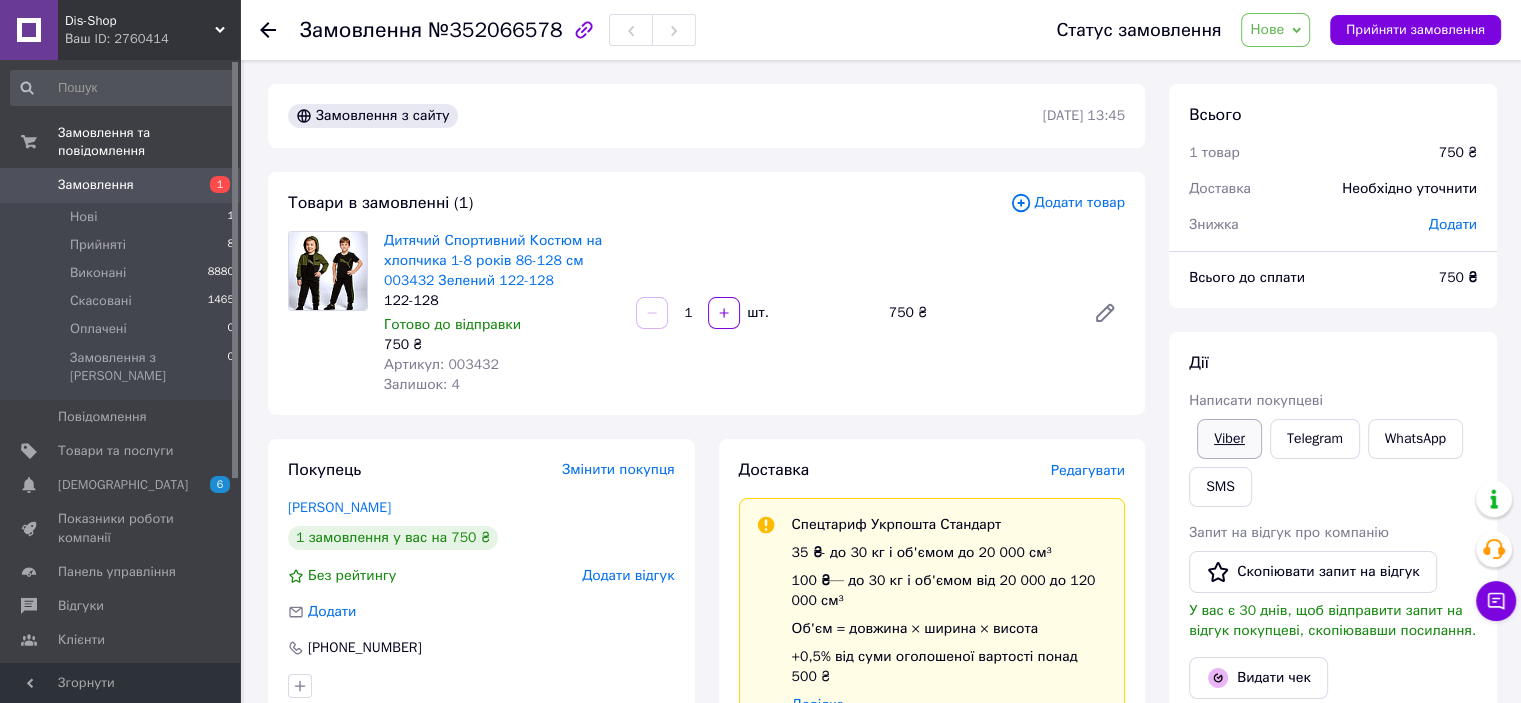 click on "Viber" at bounding box center [1229, 439] 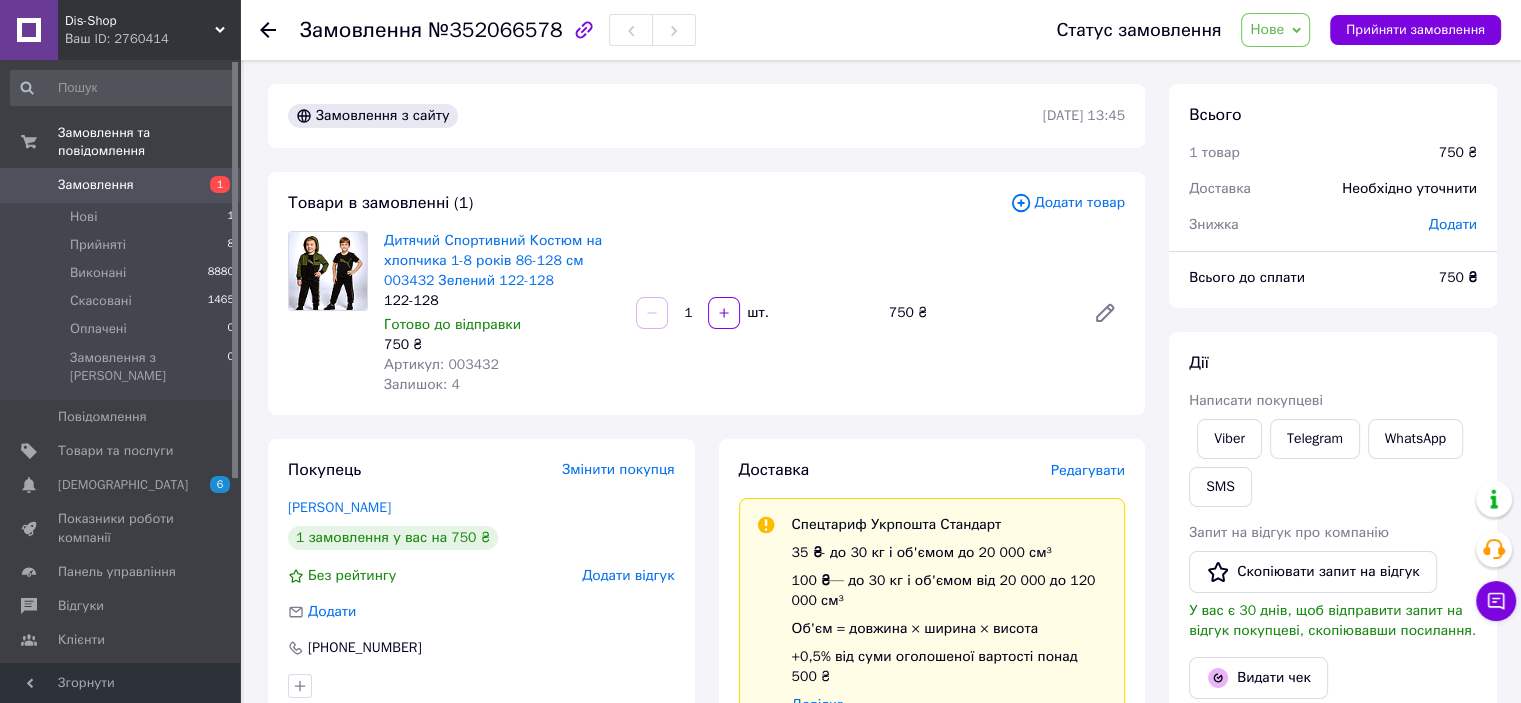 click on "Замовлення з сайту [DATE] 13:45 Товари в замовленні (1) Додати товар Дитячий Спортивний Костюм на хлопчика 1-8 років 86-128 см 003432 Зелений 122-128 122-128 Готово до відправки 750 ₴ Артикул: 003432 Залишок: 4 1   шт. 750 ₴ Покупець Змінити покупця [PERSON_NAME] 1 замовлення у вас на 750 ₴ Без рейтингу   Додати відгук Додати [PHONE_NUMBER] Оплата Післяплата Доставка Редагувати Спецтариф Укрпошта Стандарт 35 ₴  - до 30 кг і об'ємом до 20 000 см³ 100 ₴  — до 30 кг і об'ємом від 20 000 до 120 000 см³ Об'єм = довжина × ширина × висота +0,5% від суми оголошеної вартості понад 500 ₴ Довідка Укрпошта (платна) Тариф" at bounding box center (706, 772) 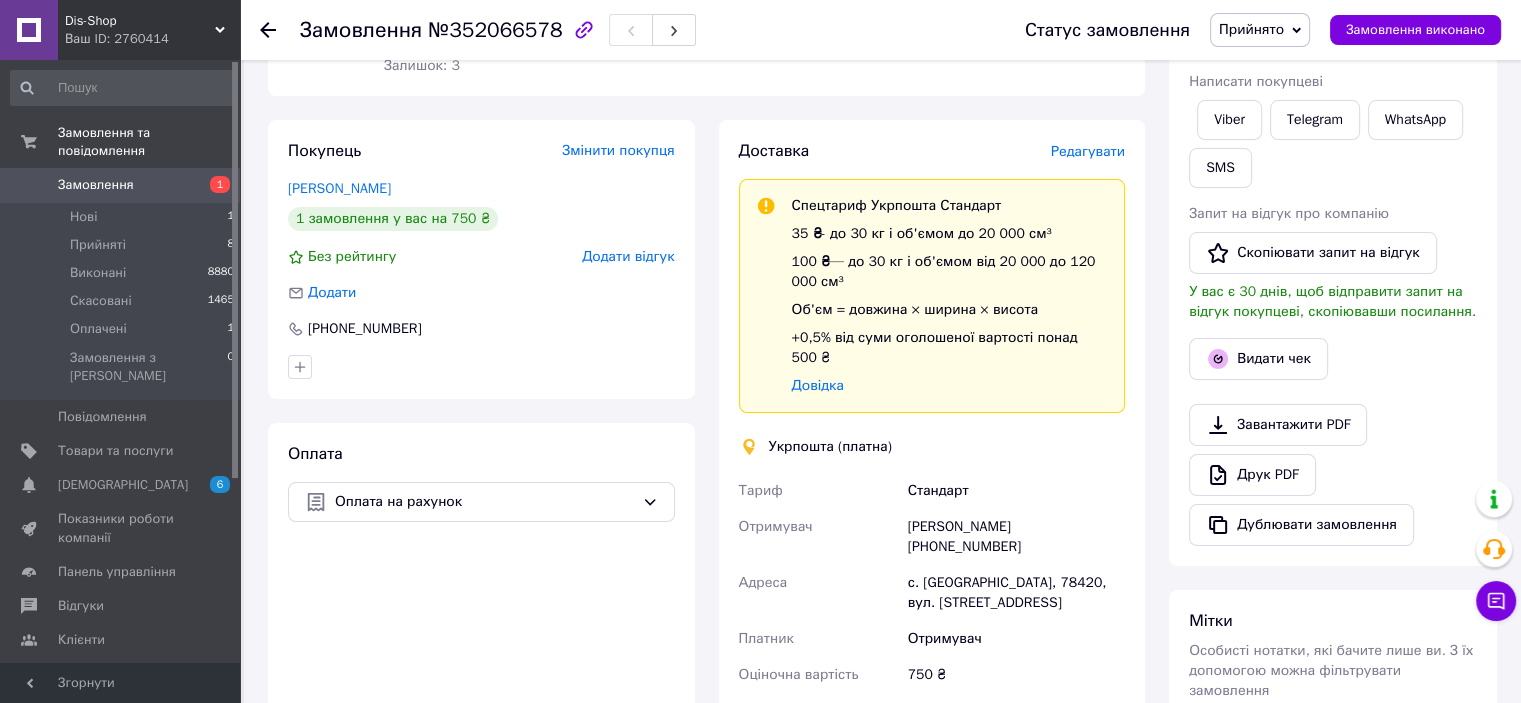 scroll, scrollTop: 511, scrollLeft: 0, axis: vertical 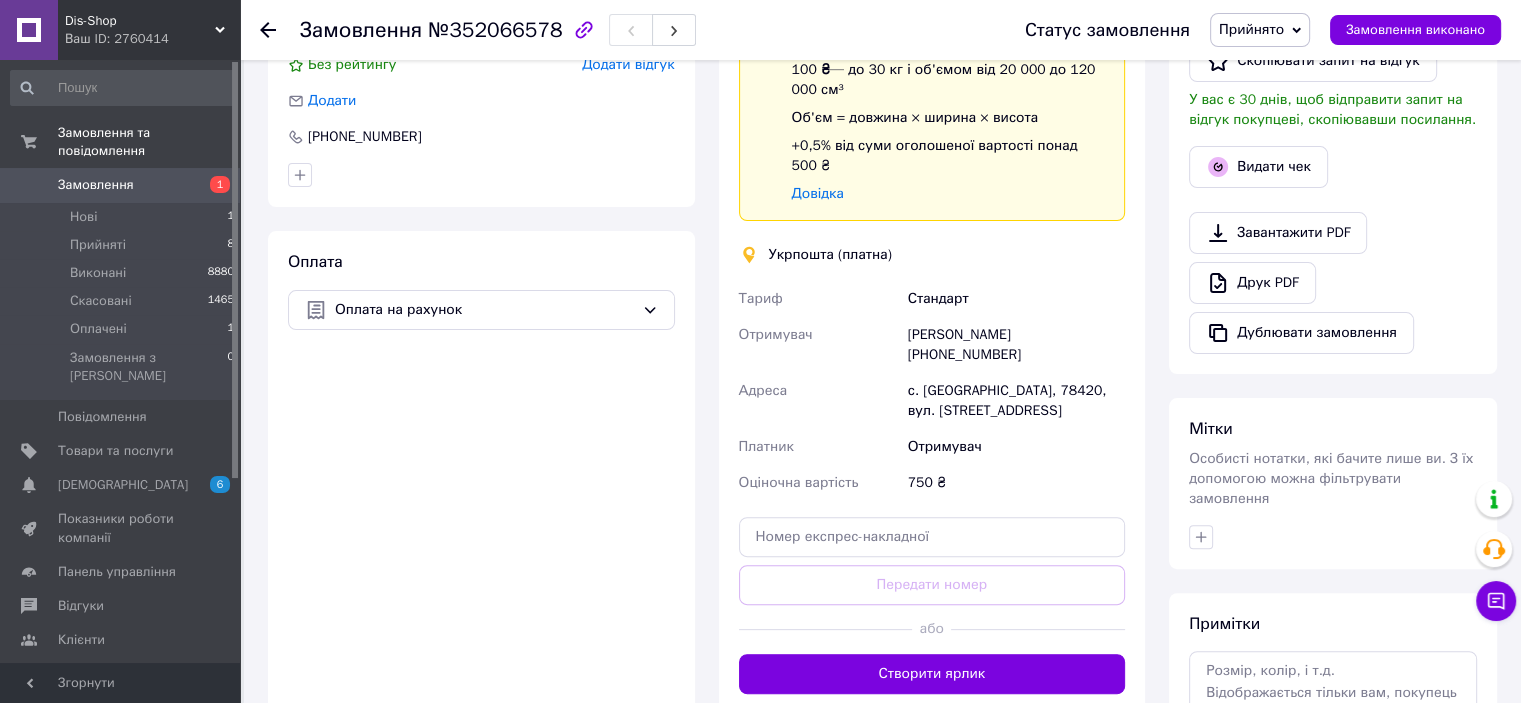 drag, startPoint x: 1021, startPoint y: 312, endPoint x: 1128, endPoint y: 311, distance: 107.00467 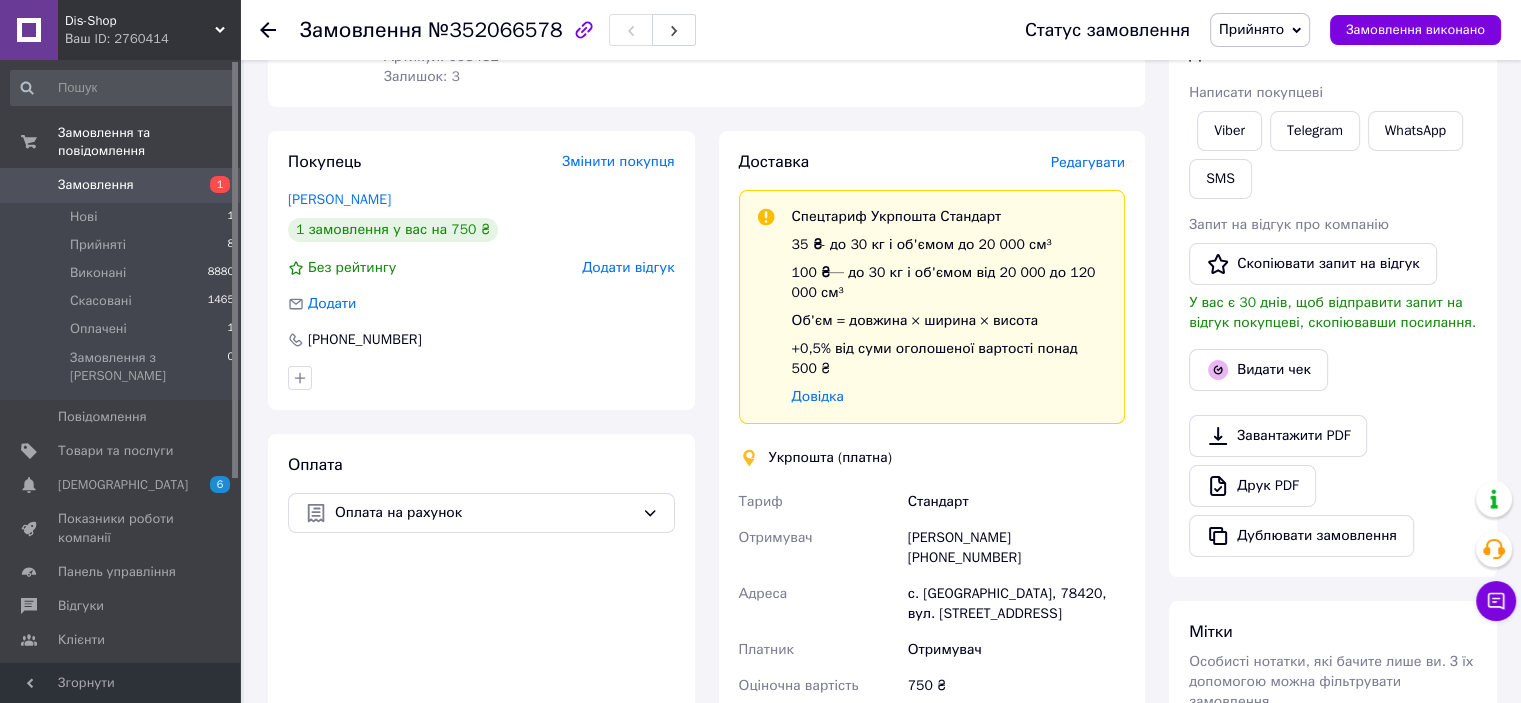 scroll, scrollTop: 411, scrollLeft: 0, axis: vertical 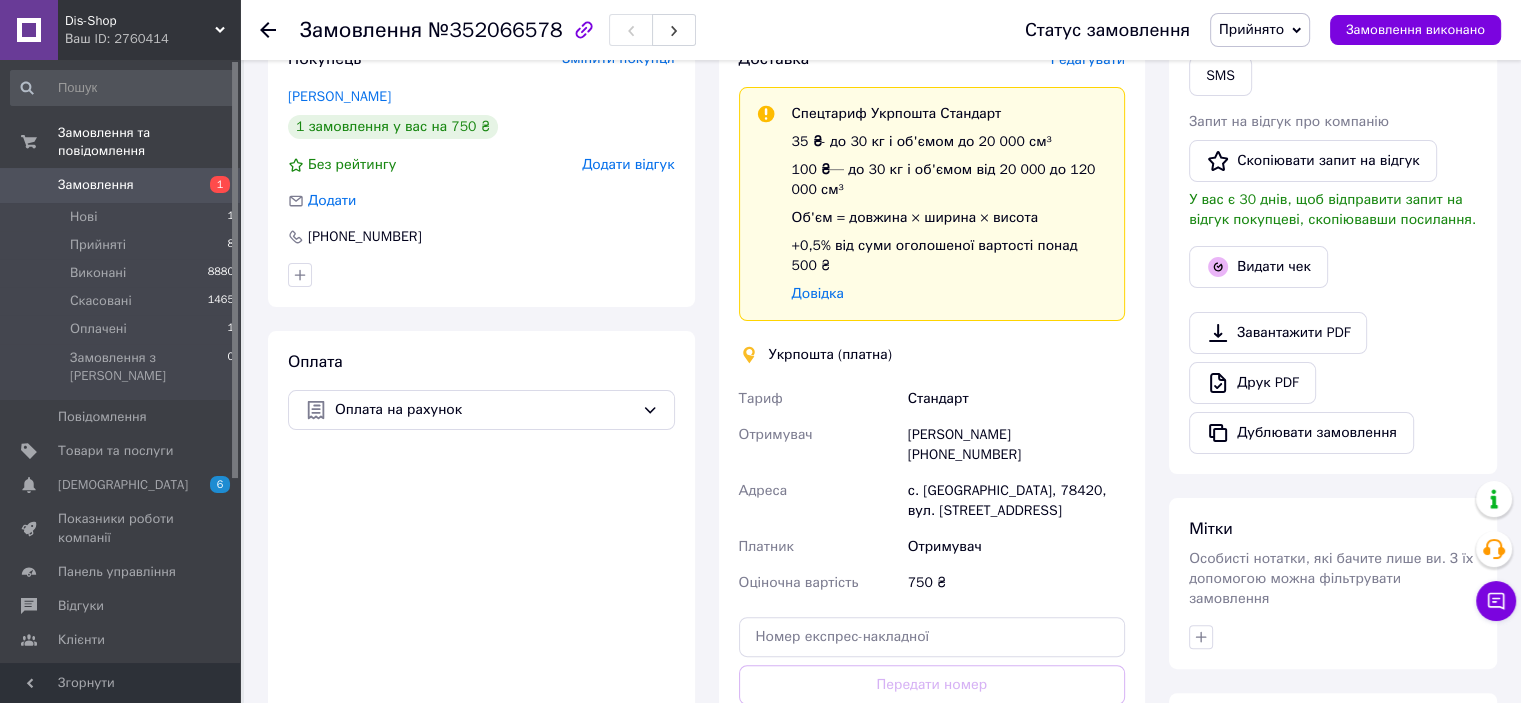 click on "с. [GEOGRAPHIC_DATA], 78420, вул. [STREET_ADDRESS]" at bounding box center [1016, 501] 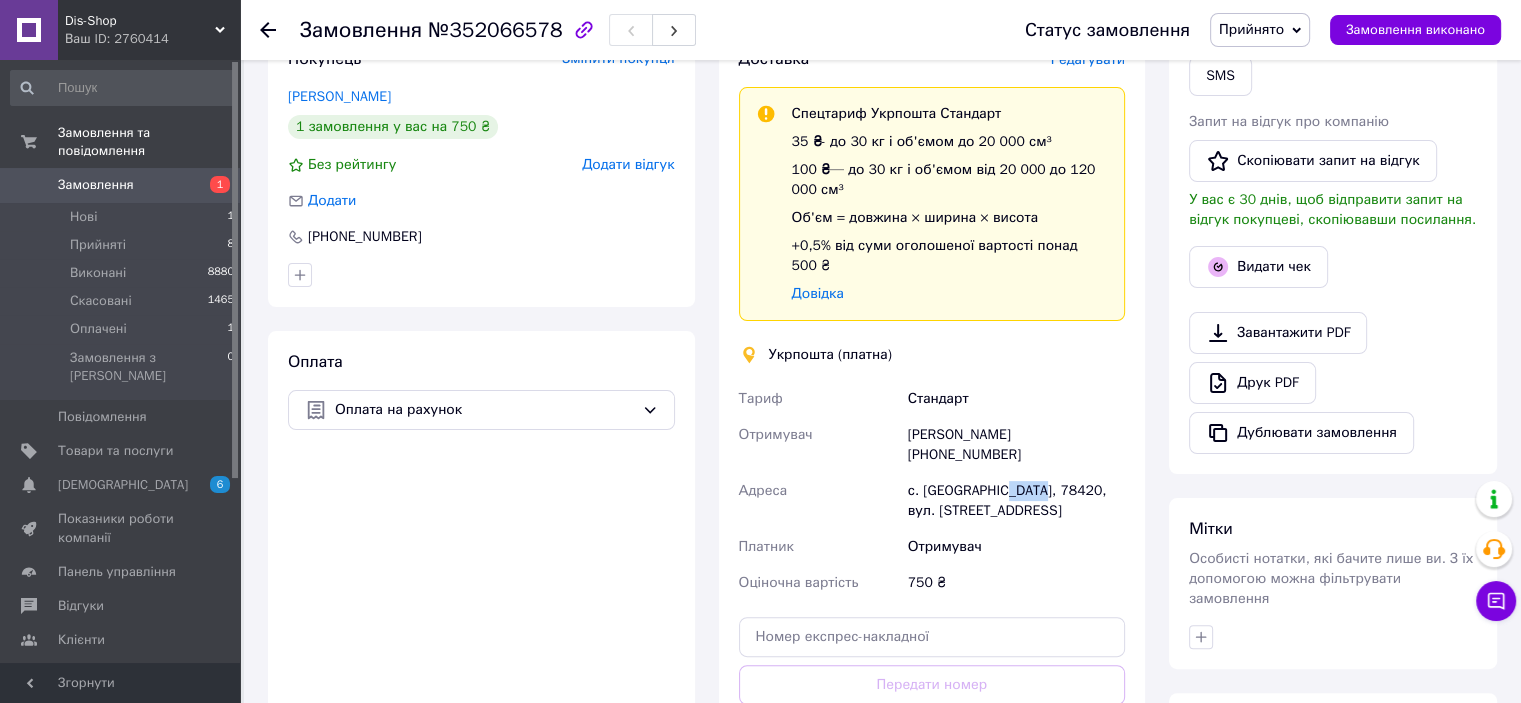 click on "с. [GEOGRAPHIC_DATA], 78420, вул. [STREET_ADDRESS]" at bounding box center [1016, 501] 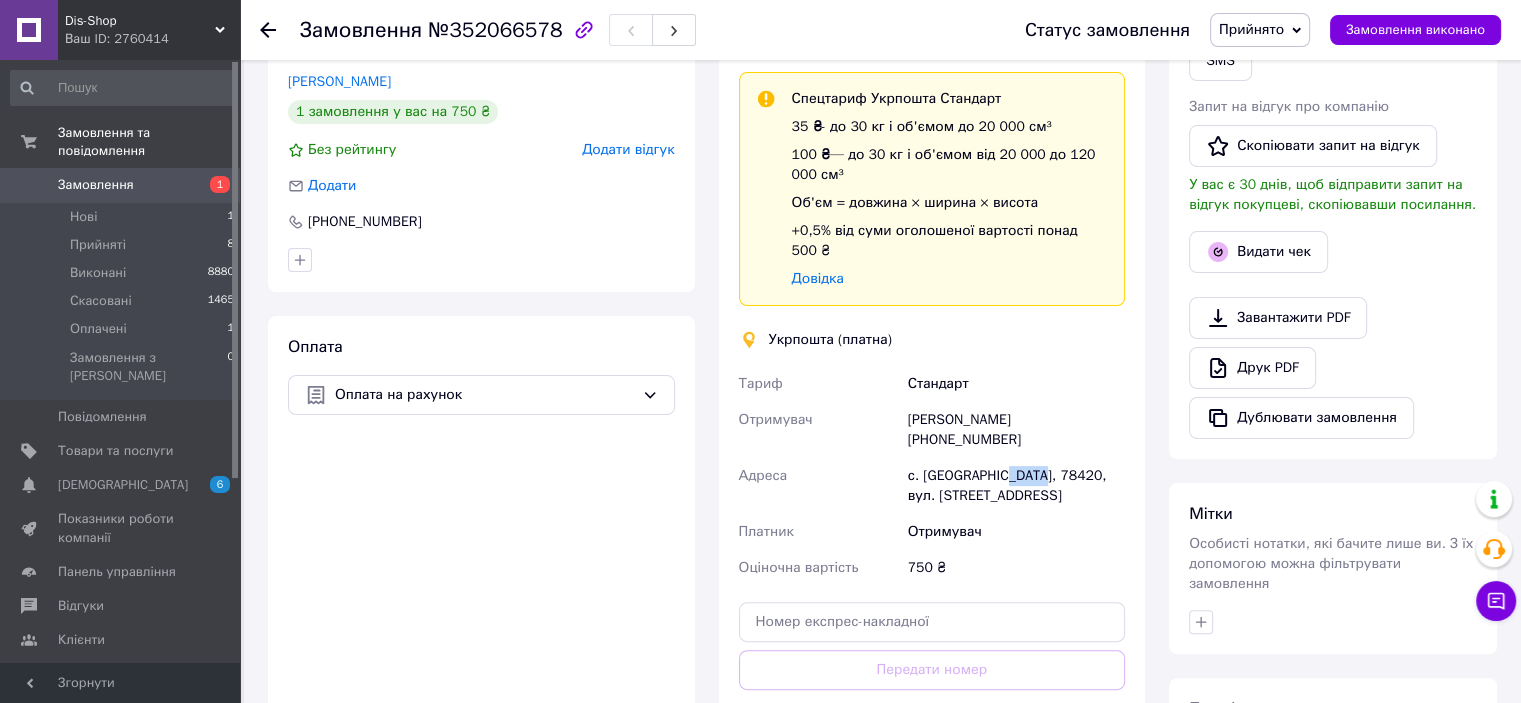 scroll, scrollTop: 696, scrollLeft: 0, axis: vertical 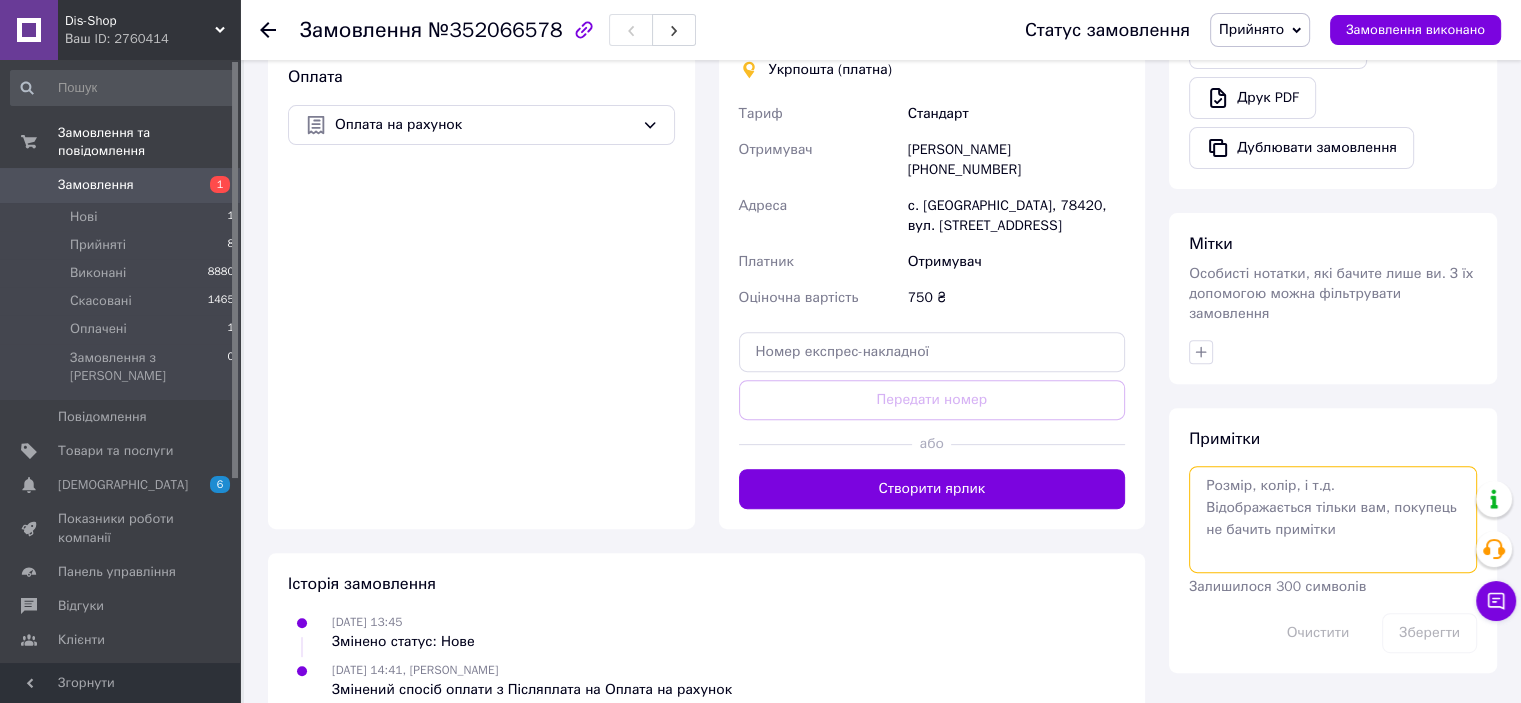 click at bounding box center (1333, 519) 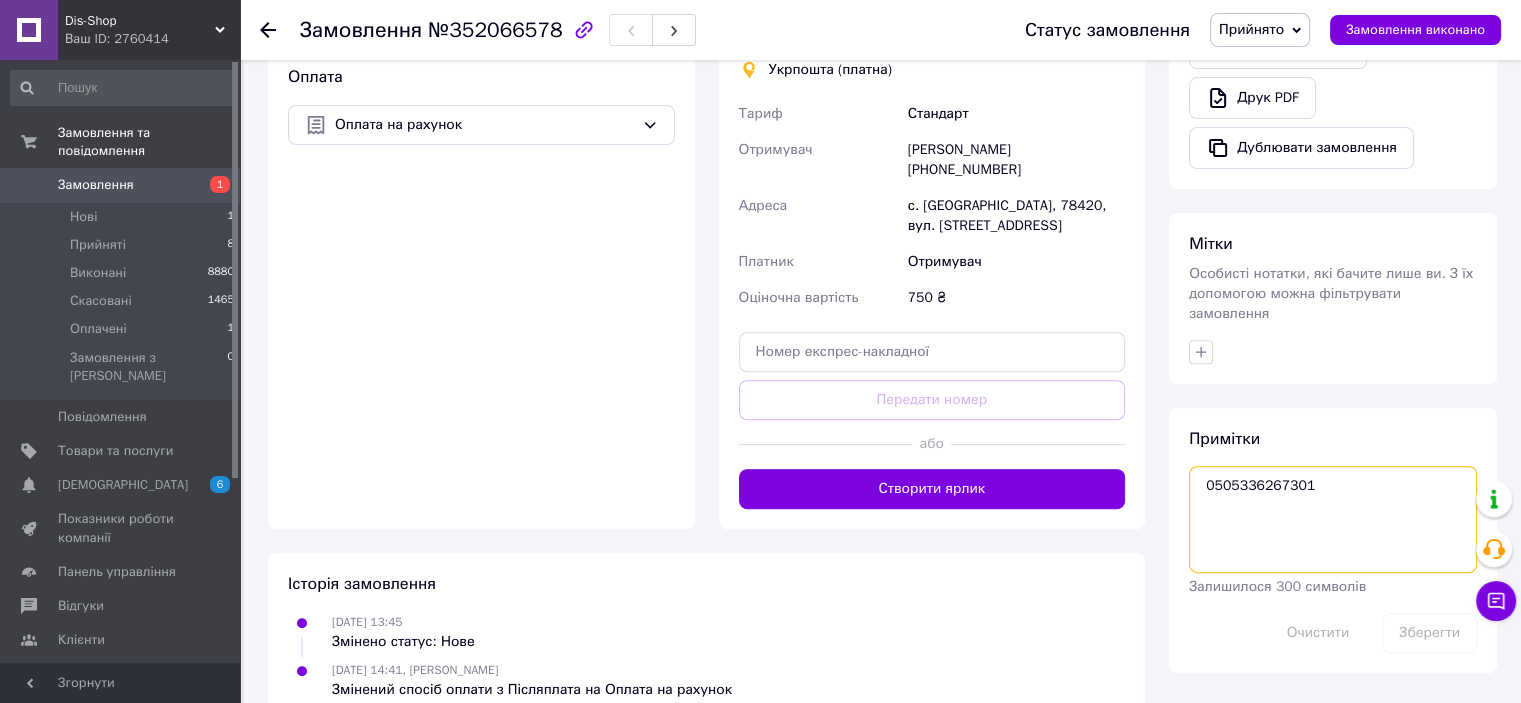 type on "0505336267301" 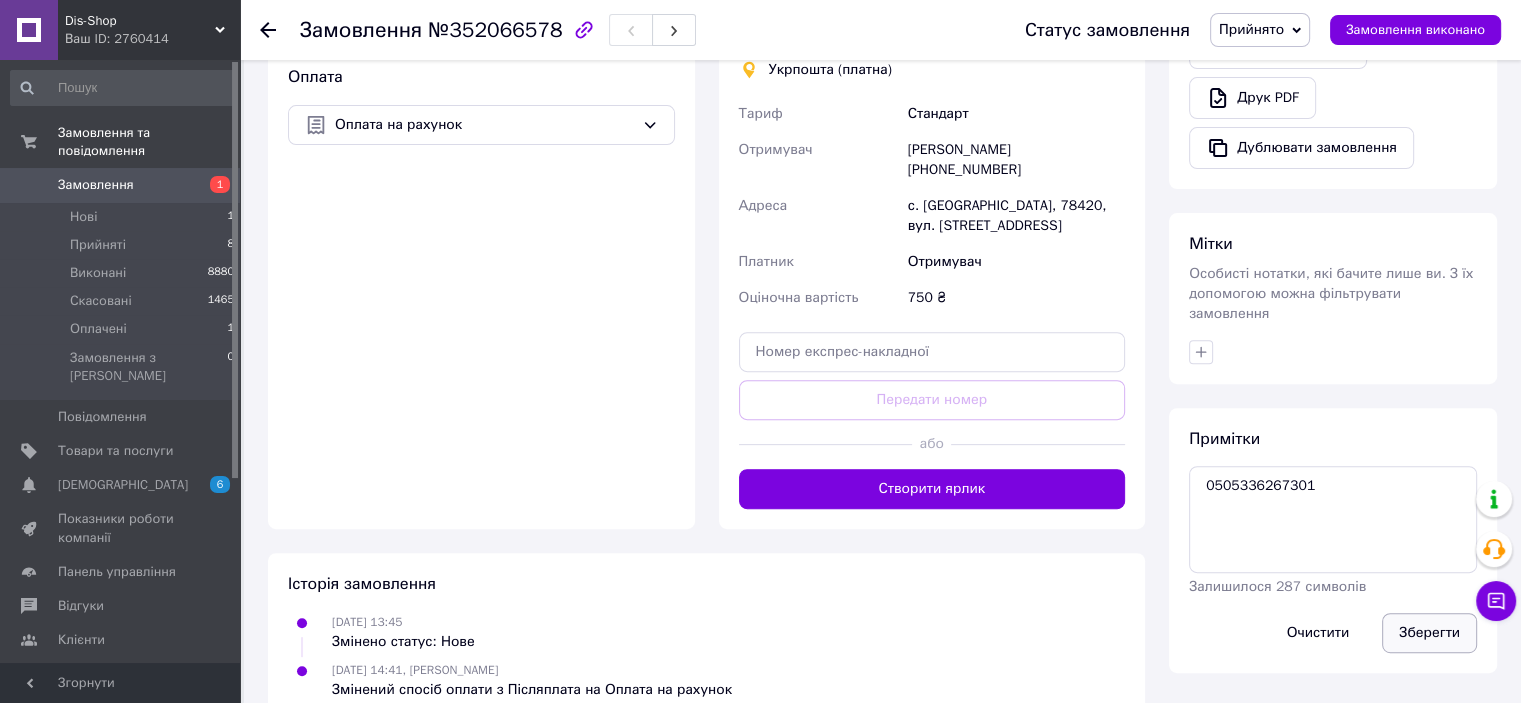 click on "Зберегти" at bounding box center [1429, 633] 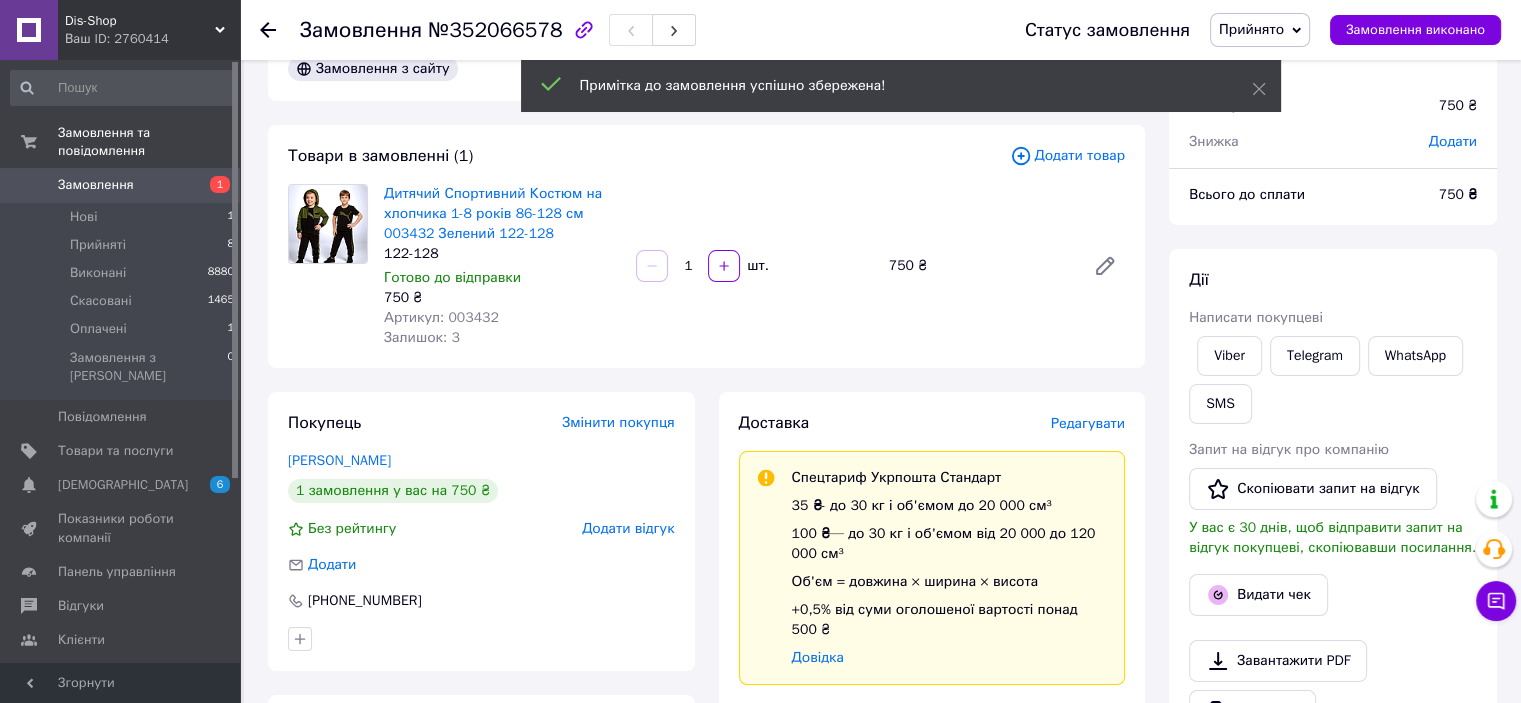scroll, scrollTop: 0, scrollLeft: 0, axis: both 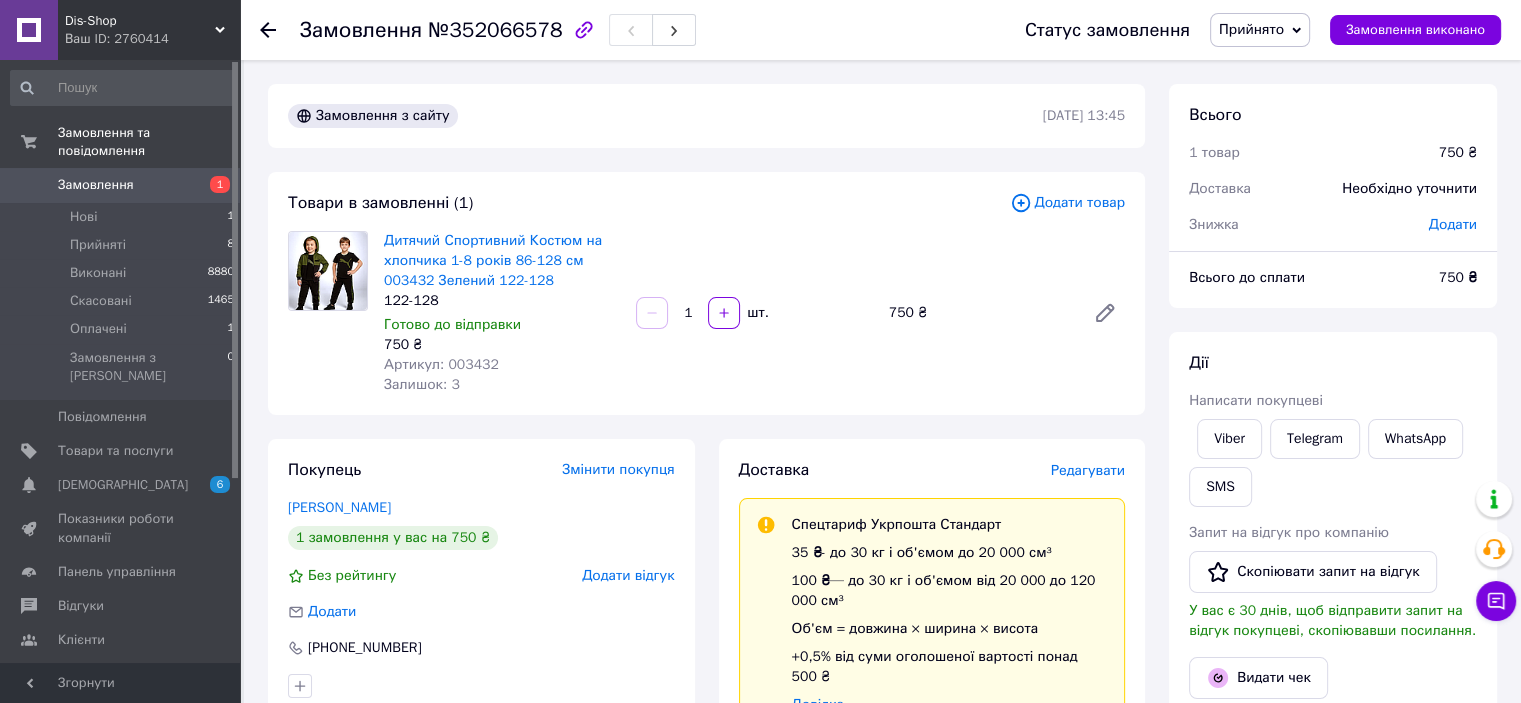 click on "Замовлення" at bounding box center [96, 185] 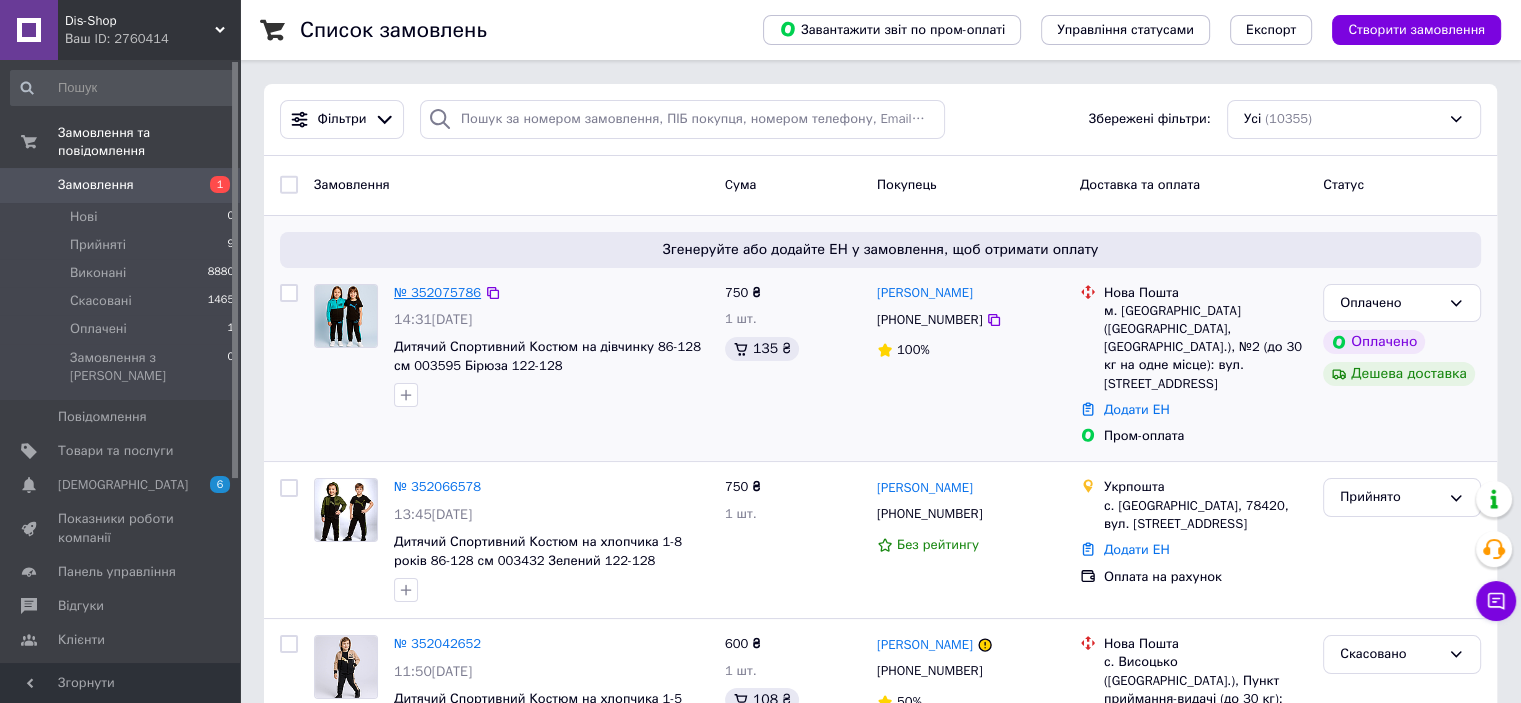 click on "№ 352075786" at bounding box center (437, 292) 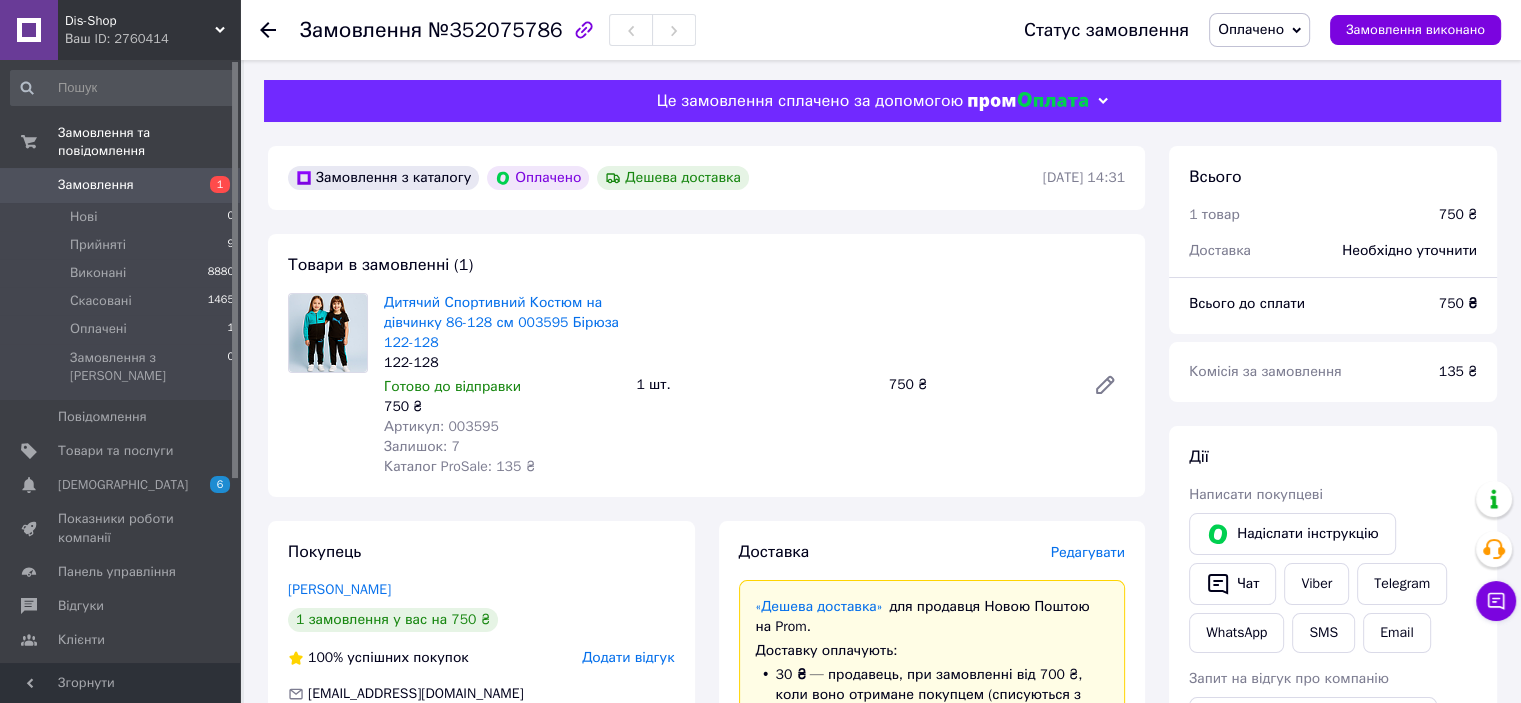 click on "Оплачено" at bounding box center [1251, 29] 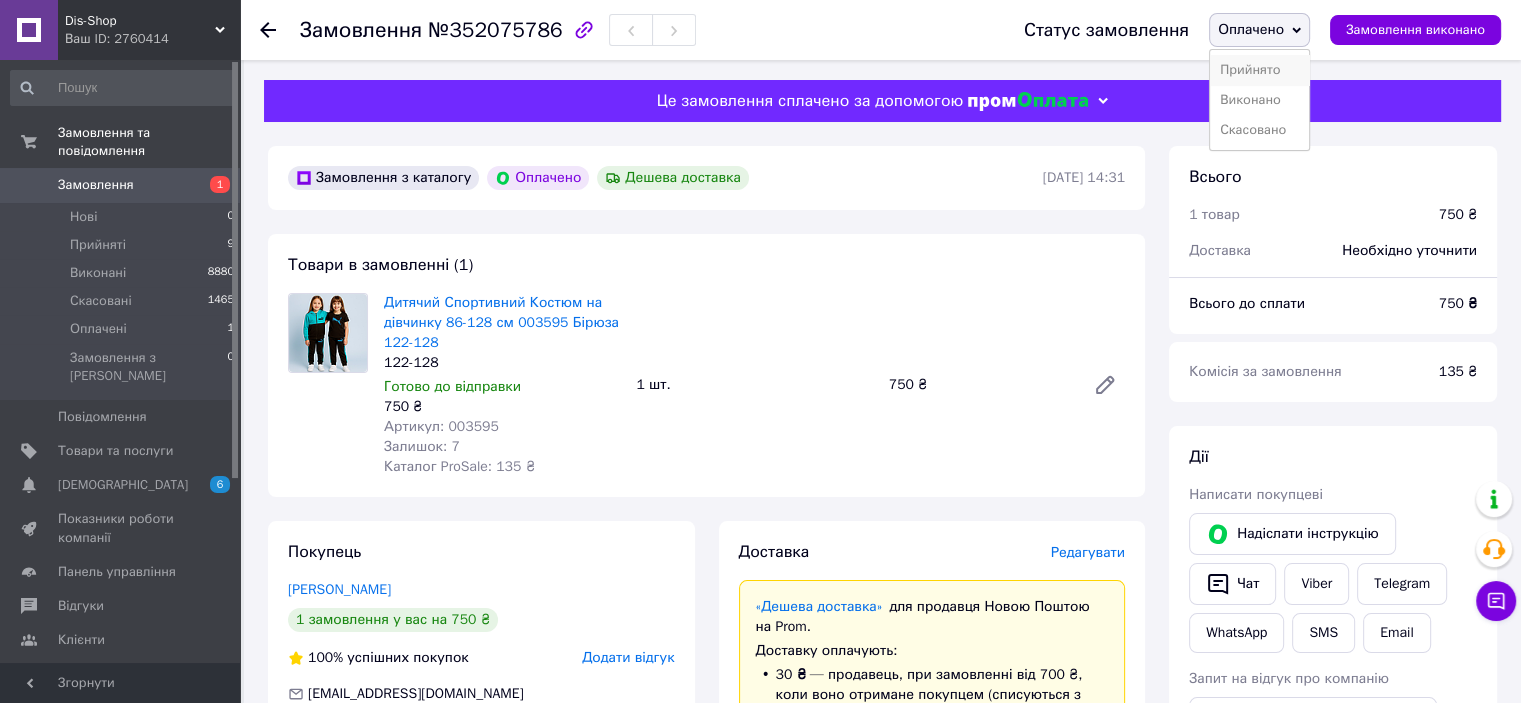 click on "Прийнято" at bounding box center [1259, 70] 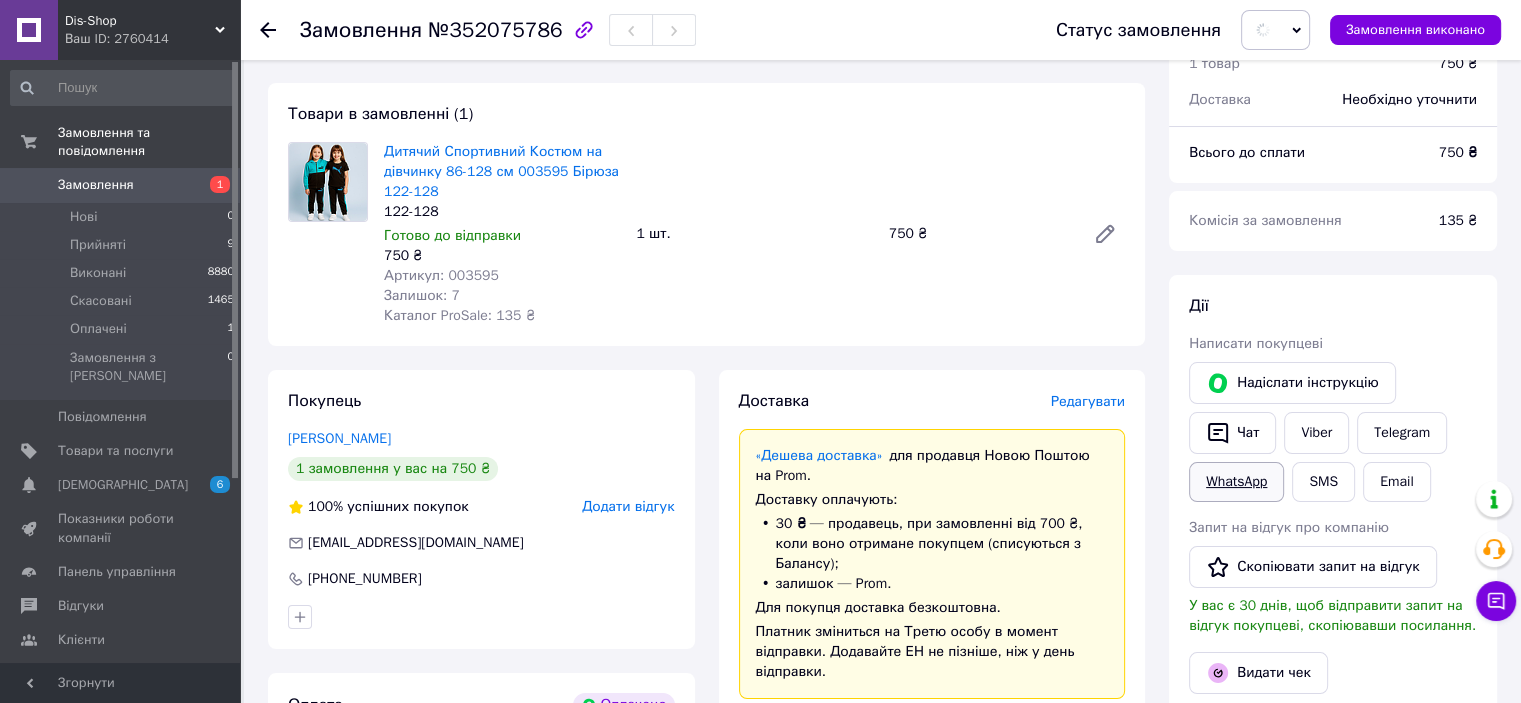 scroll, scrollTop: 300, scrollLeft: 0, axis: vertical 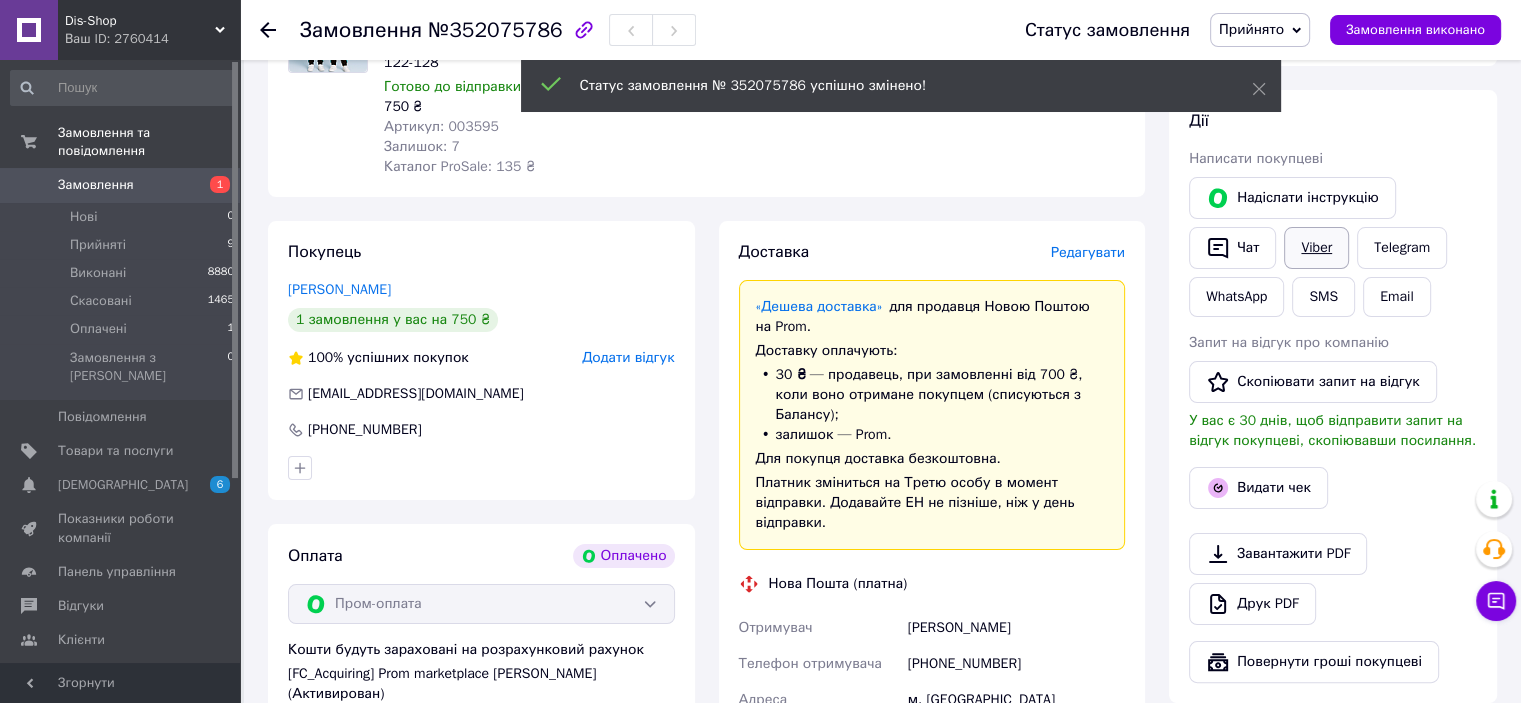 click on "Viber" at bounding box center (1316, 248) 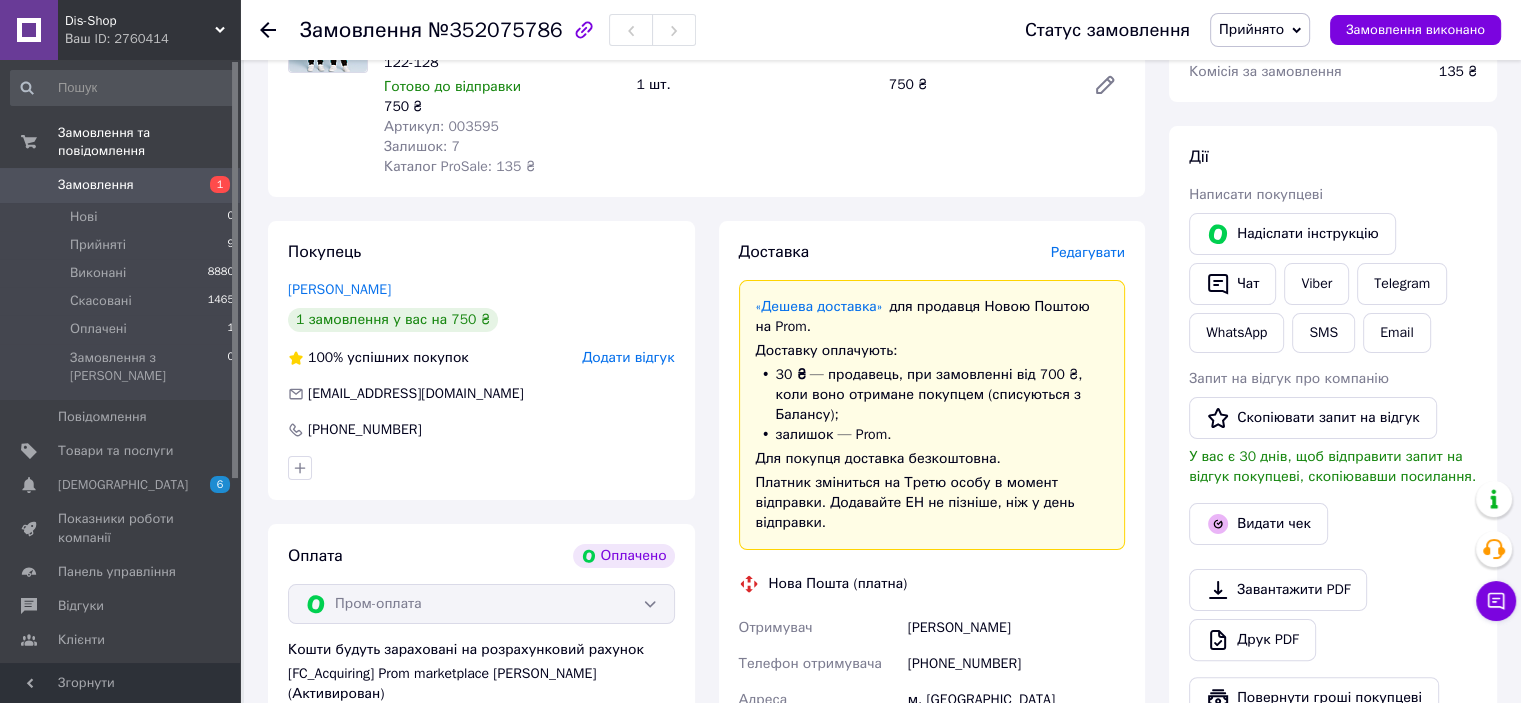 click on "Дії Написати покупцеві   Надіслати інструкцію   Чат Viber Telegram WhatsApp SMS Email Запит на відгук про компанію   Скопіювати запит на відгук У вас є 30 днів, щоб відправити запит на відгук покупцеві, скопіювавши посилання.   Видати чек   Завантажити PDF   Друк PDF   Повернути гроші покупцеві" at bounding box center [1333, 432] 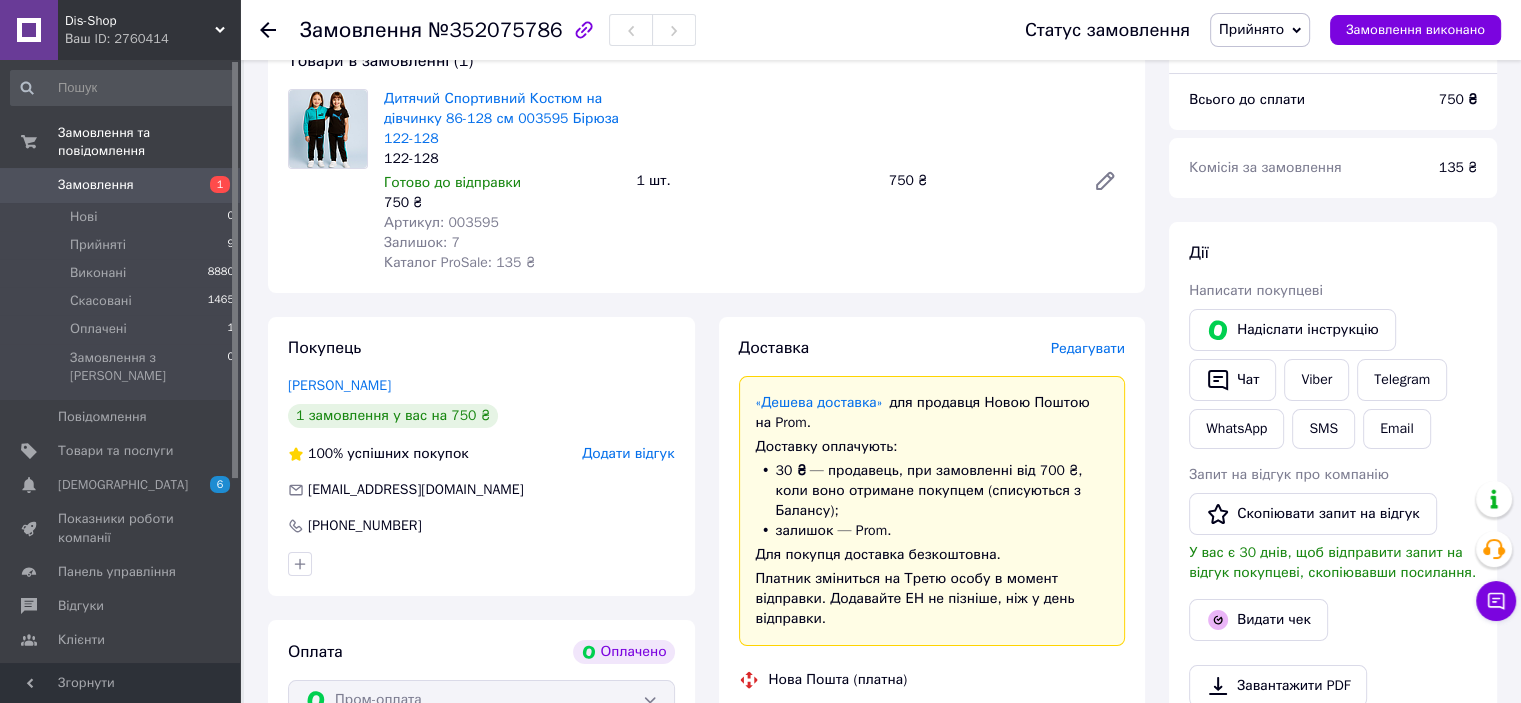 scroll, scrollTop: 0, scrollLeft: 0, axis: both 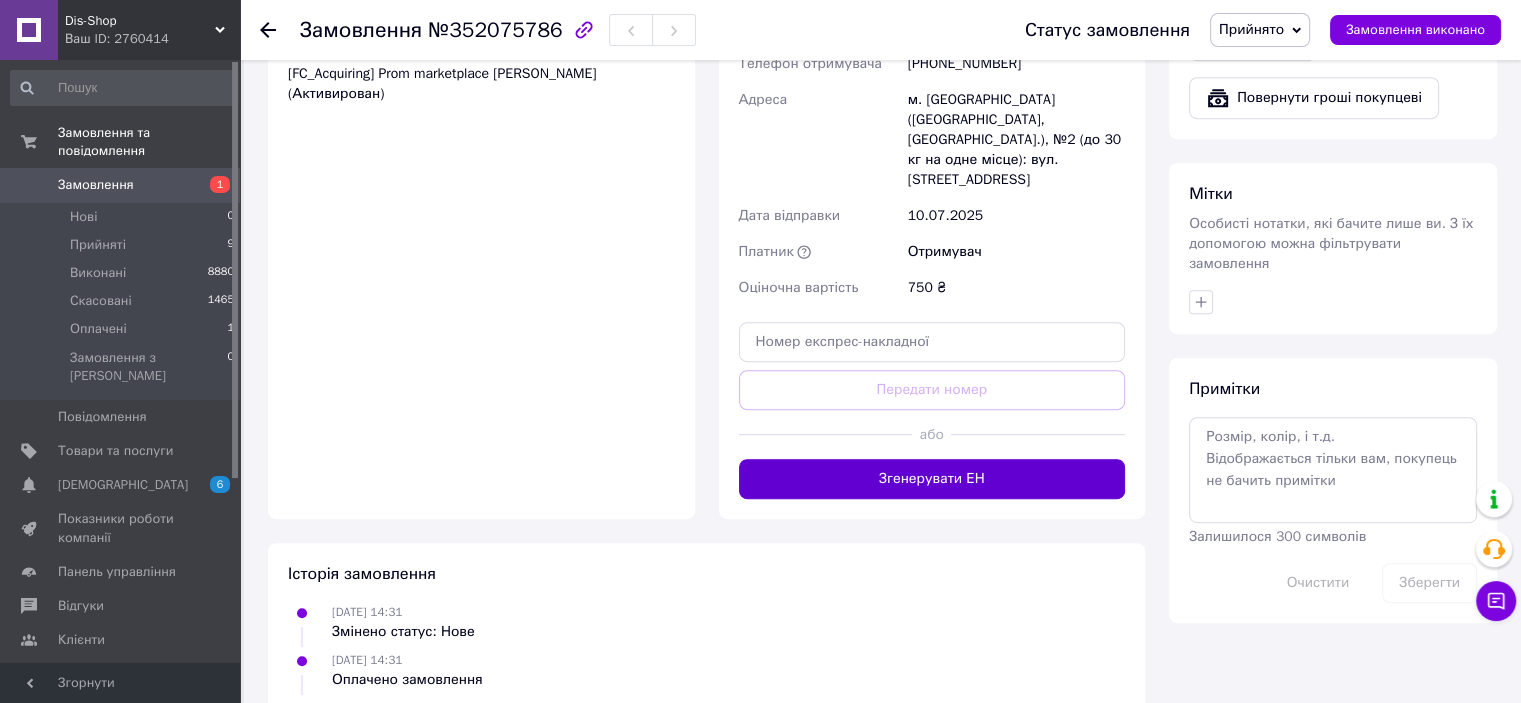 click on "Згенерувати ЕН" at bounding box center (932, 479) 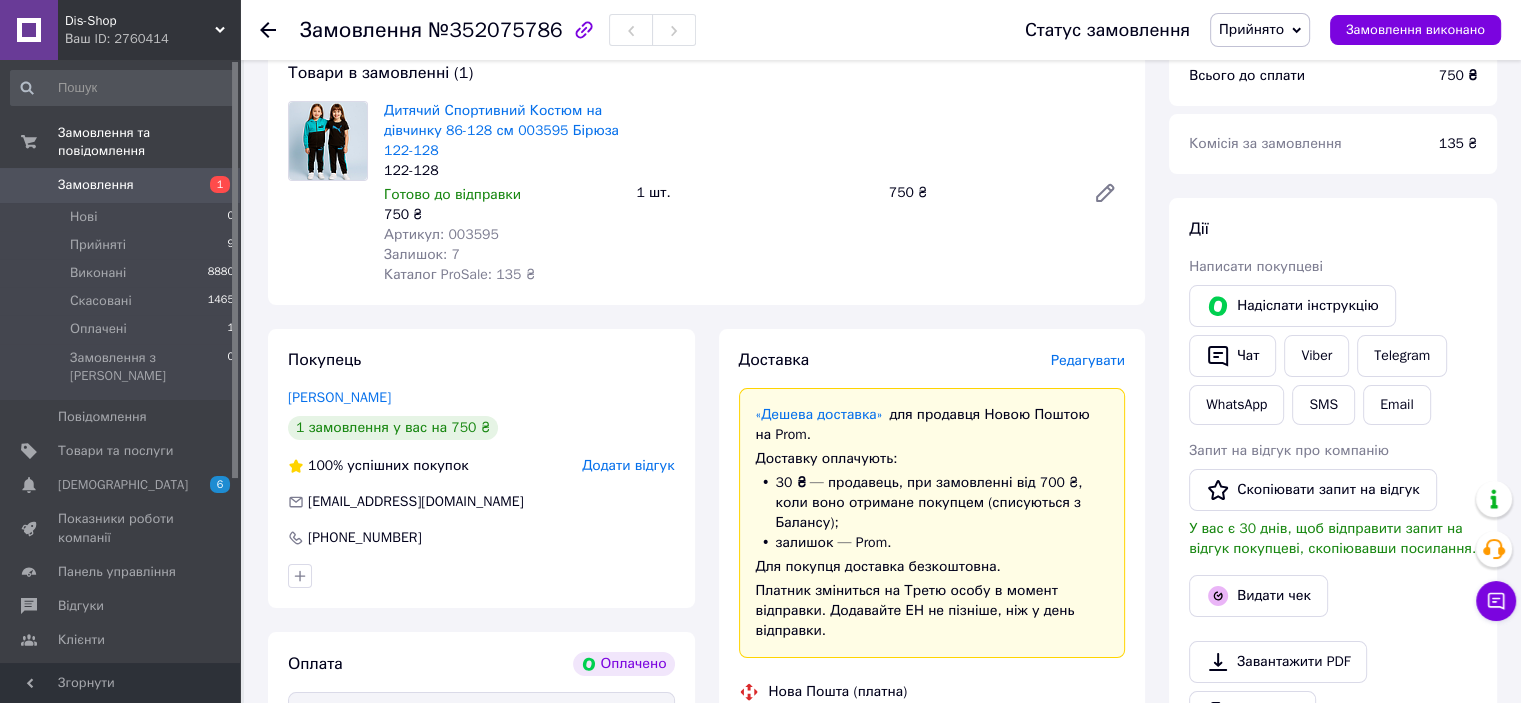 scroll, scrollTop: 400, scrollLeft: 0, axis: vertical 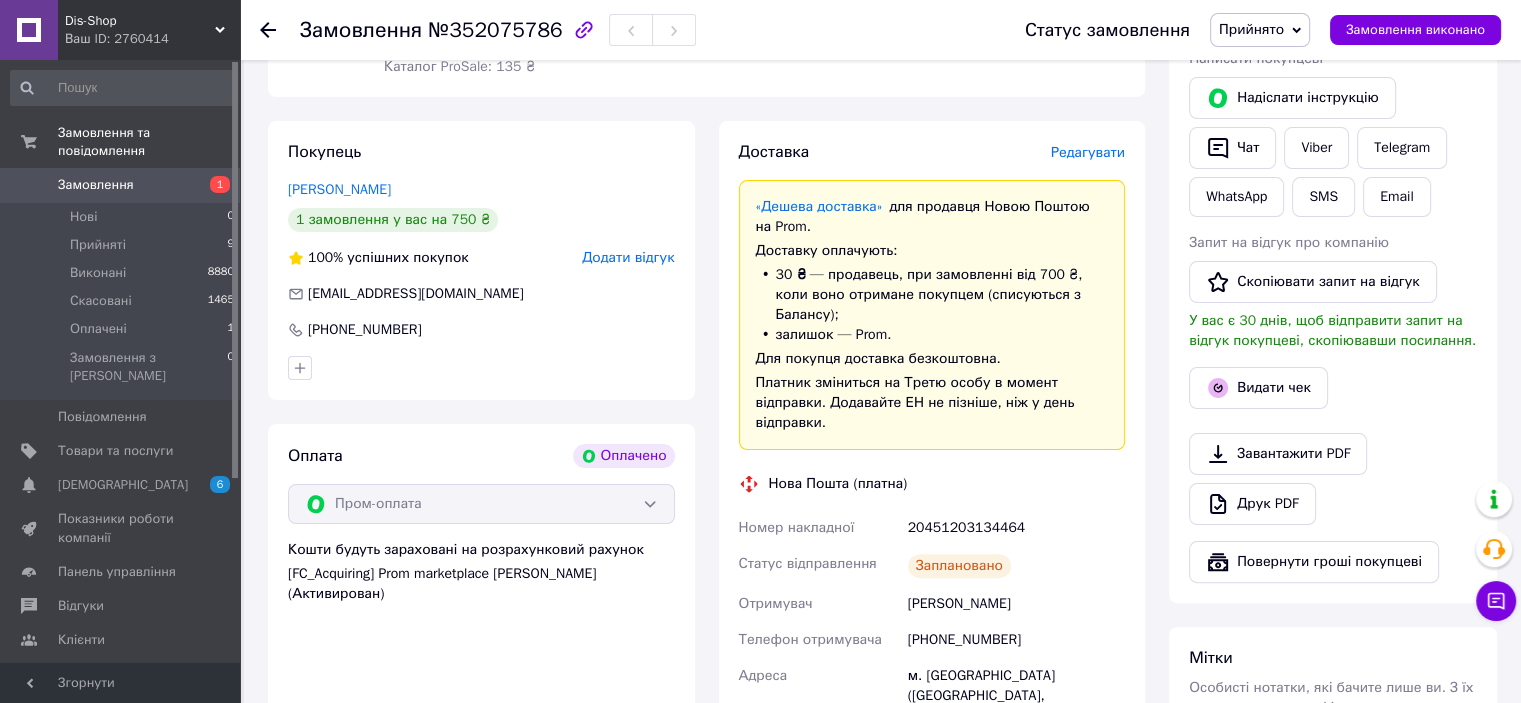 click on "Замовлення" at bounding box center [96, 185] 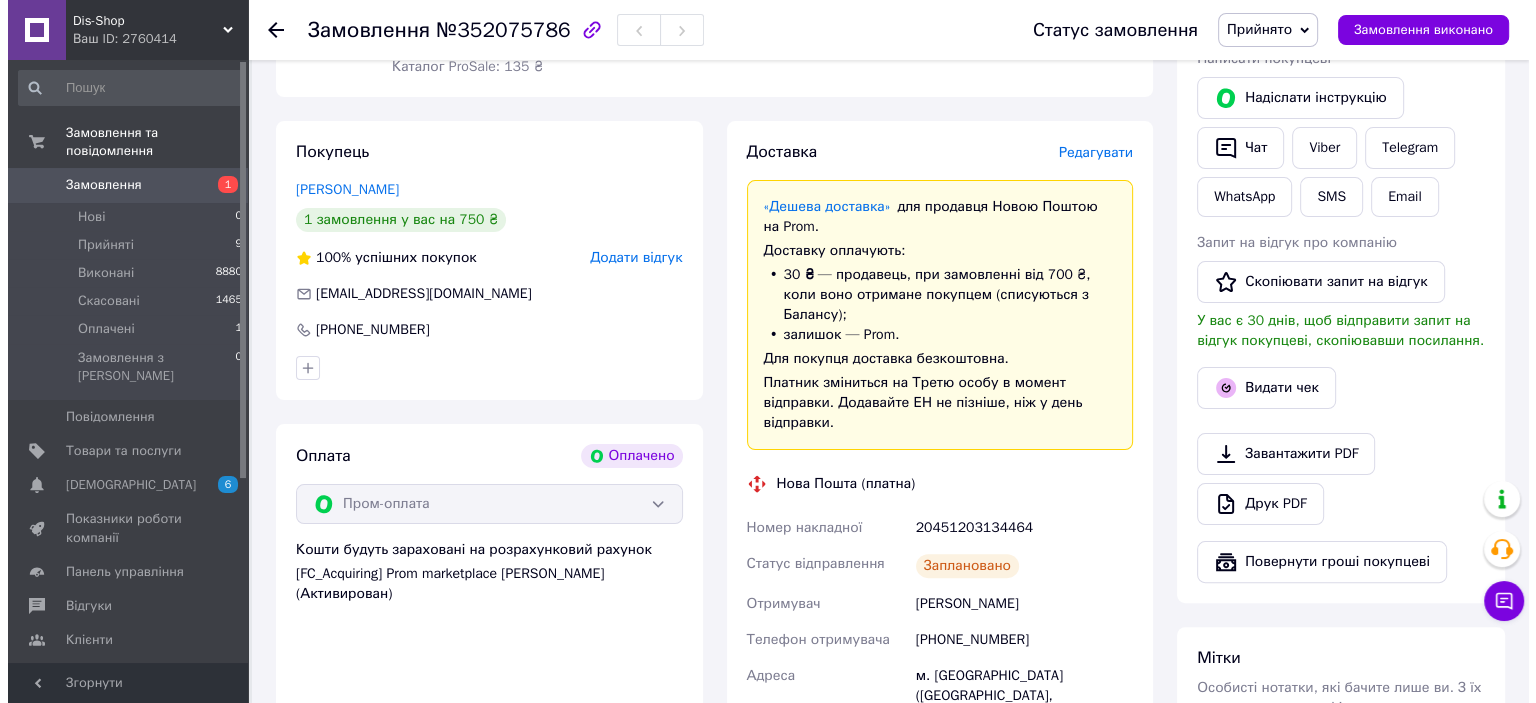 scroll, scrollTop: 0, scrollLeft: 0, axis: both 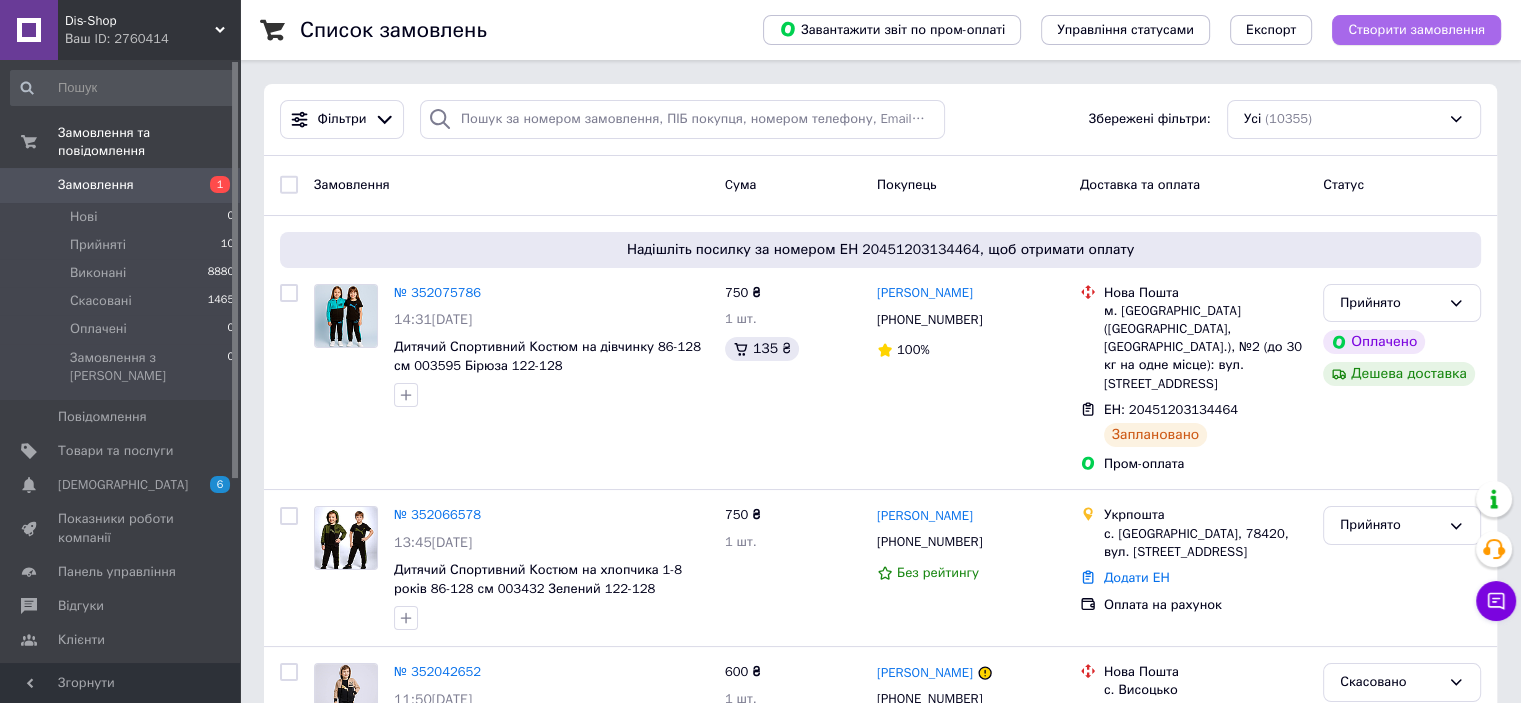 click on "Створити замовлення" at bounding box center (1416, 30) 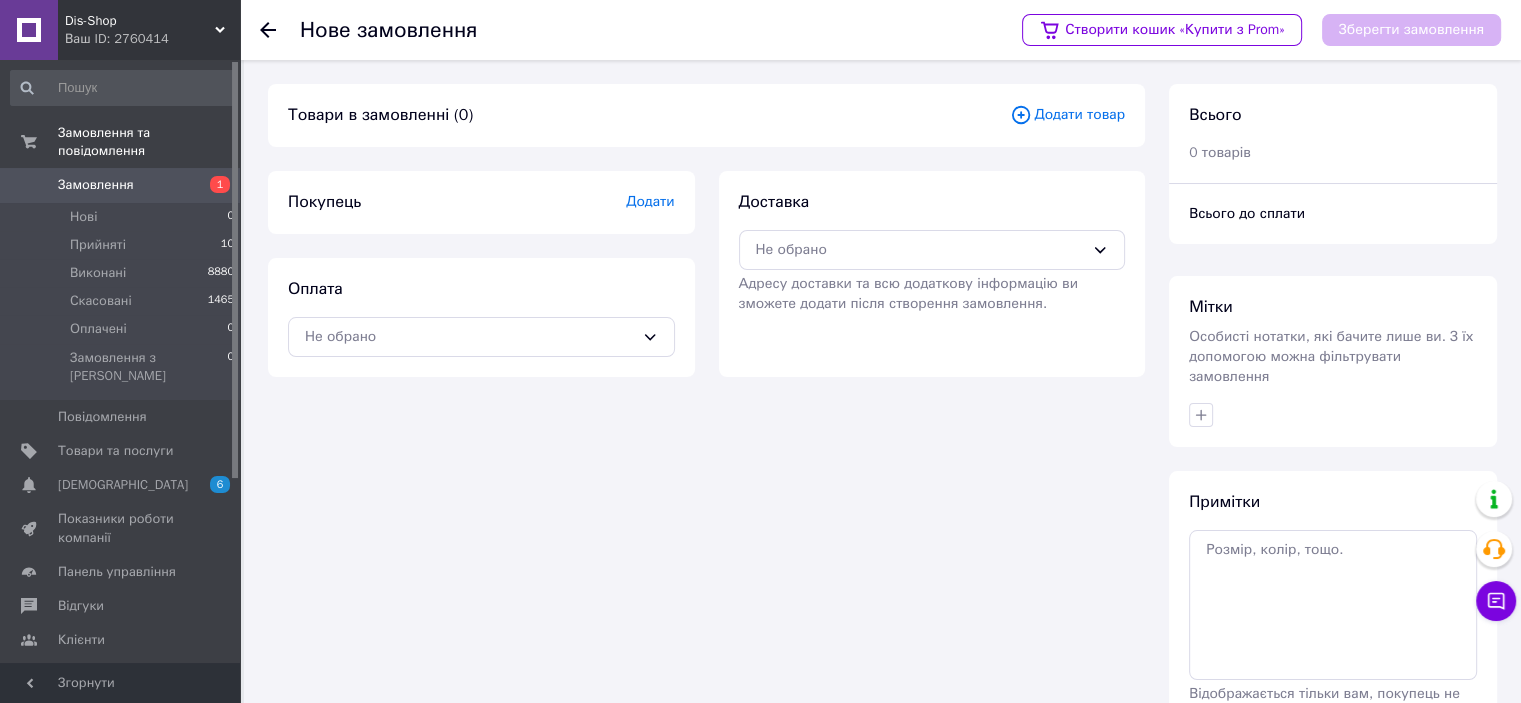 click on "Додати товар" at bounding box center [1067, 115] 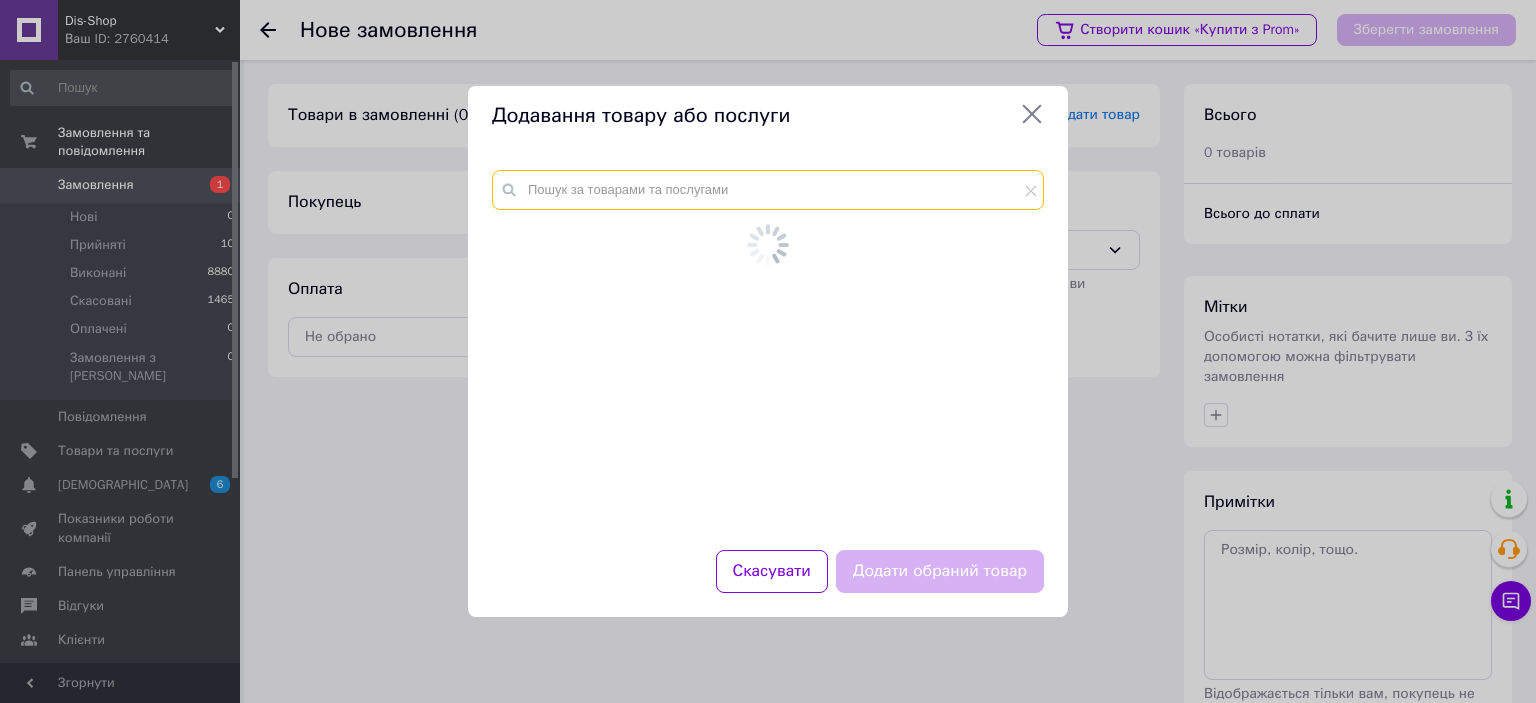 click at bounding box center (768, 190) 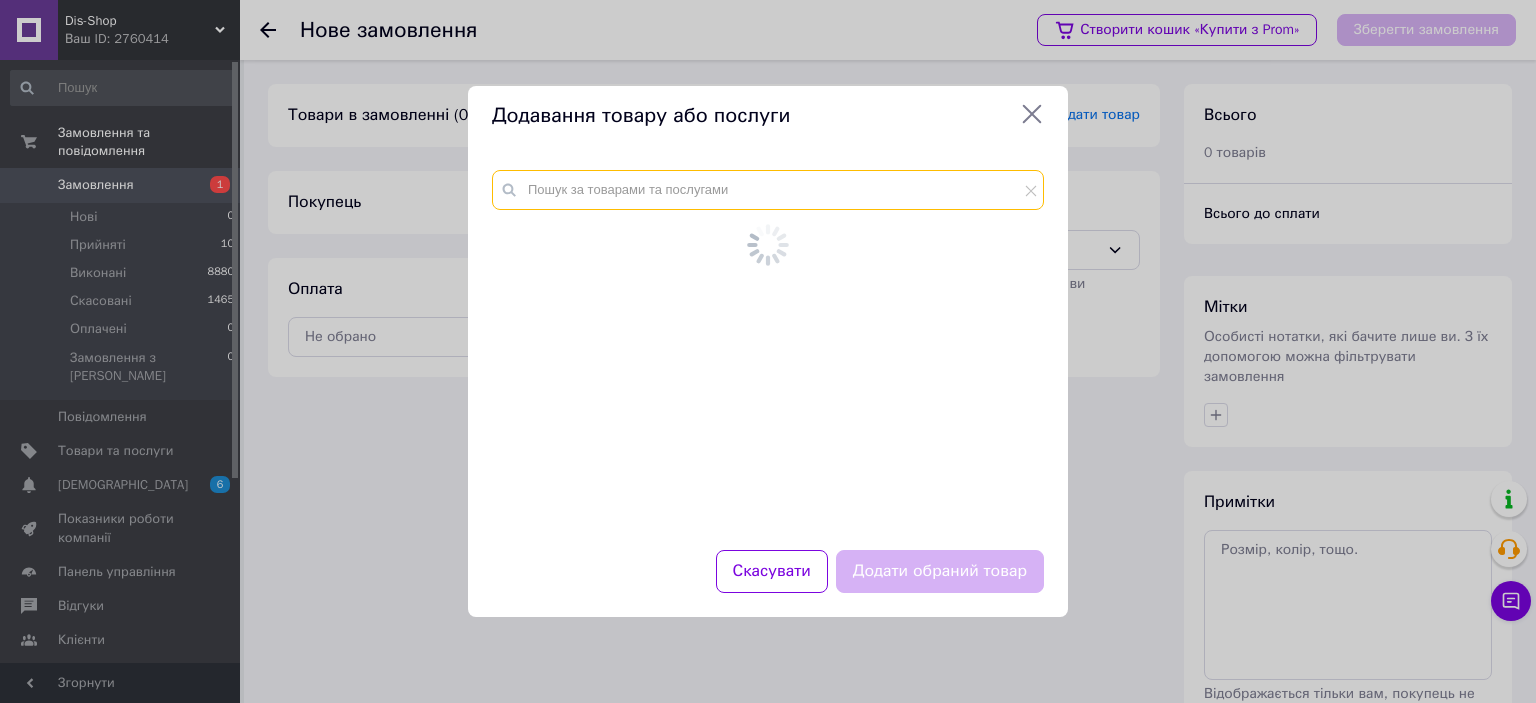 paste on "003590" 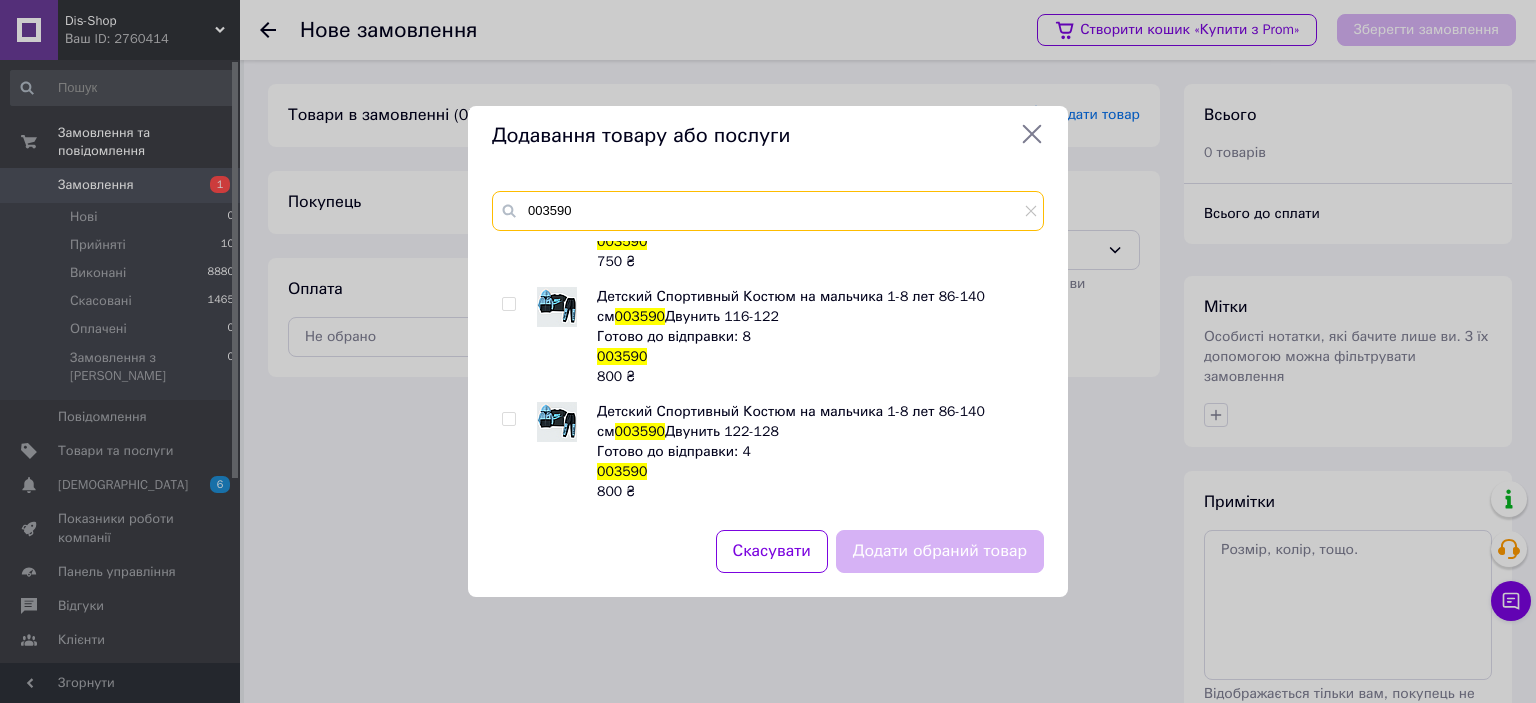 scroll, scrollTop: 500, scrollLeft: 0, axis: vertical 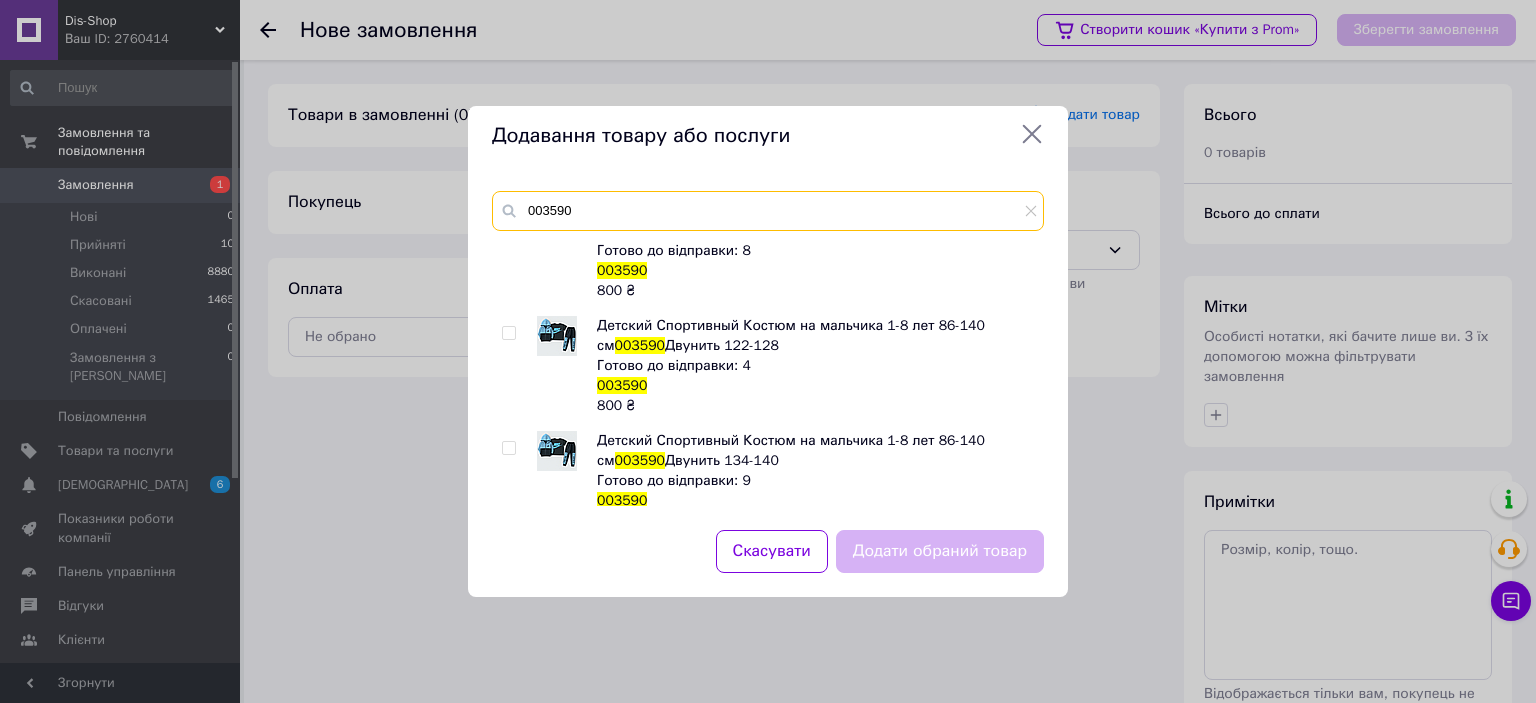 type on "003590" 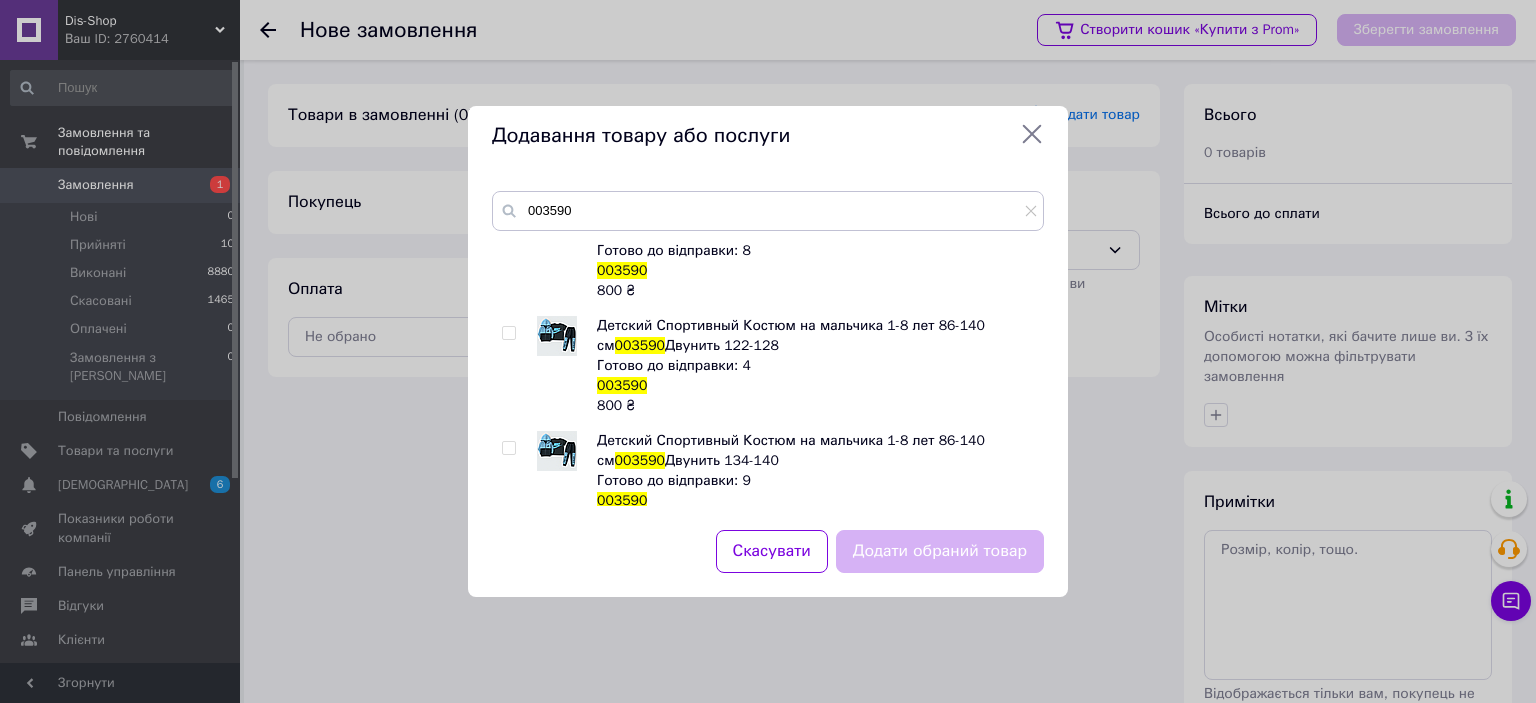 click at bounding box center [509, 333] 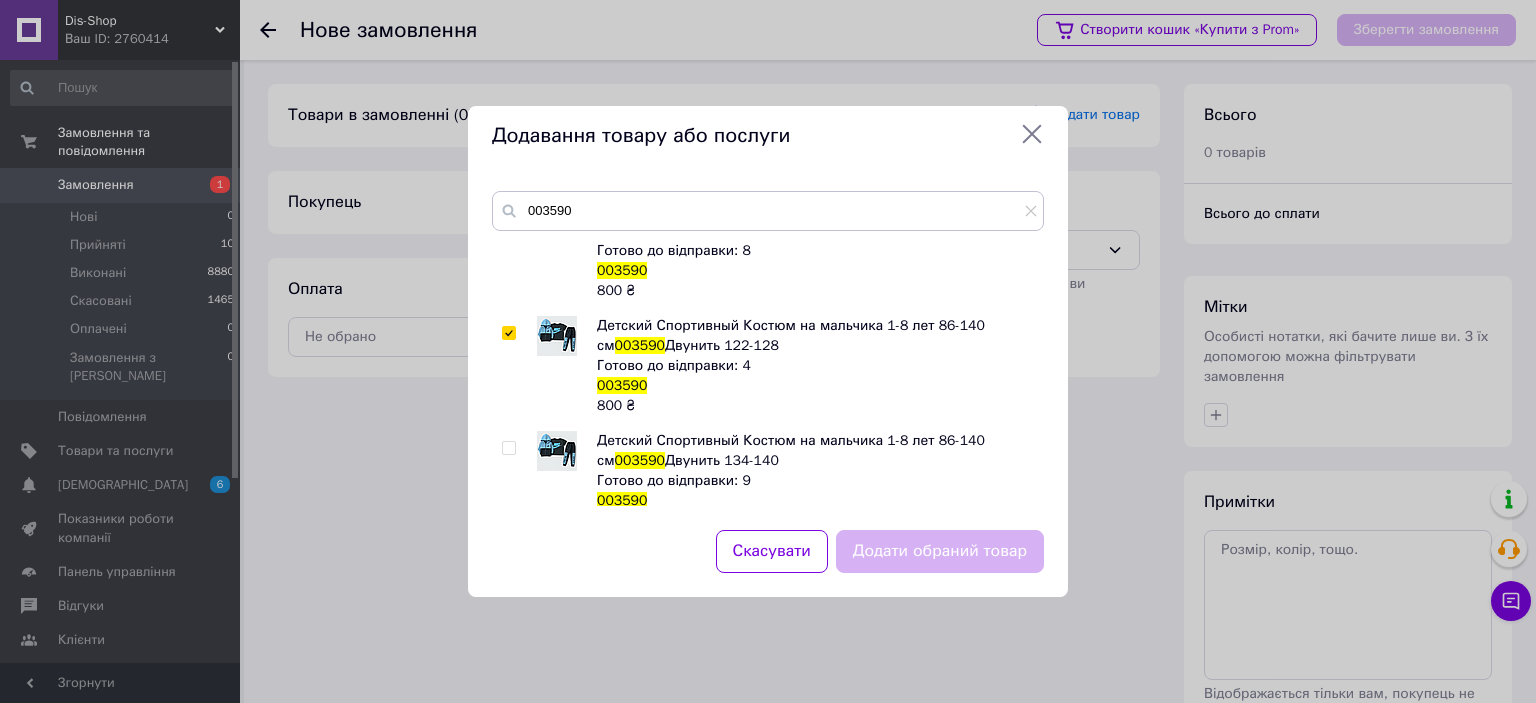 checkbox on "true" 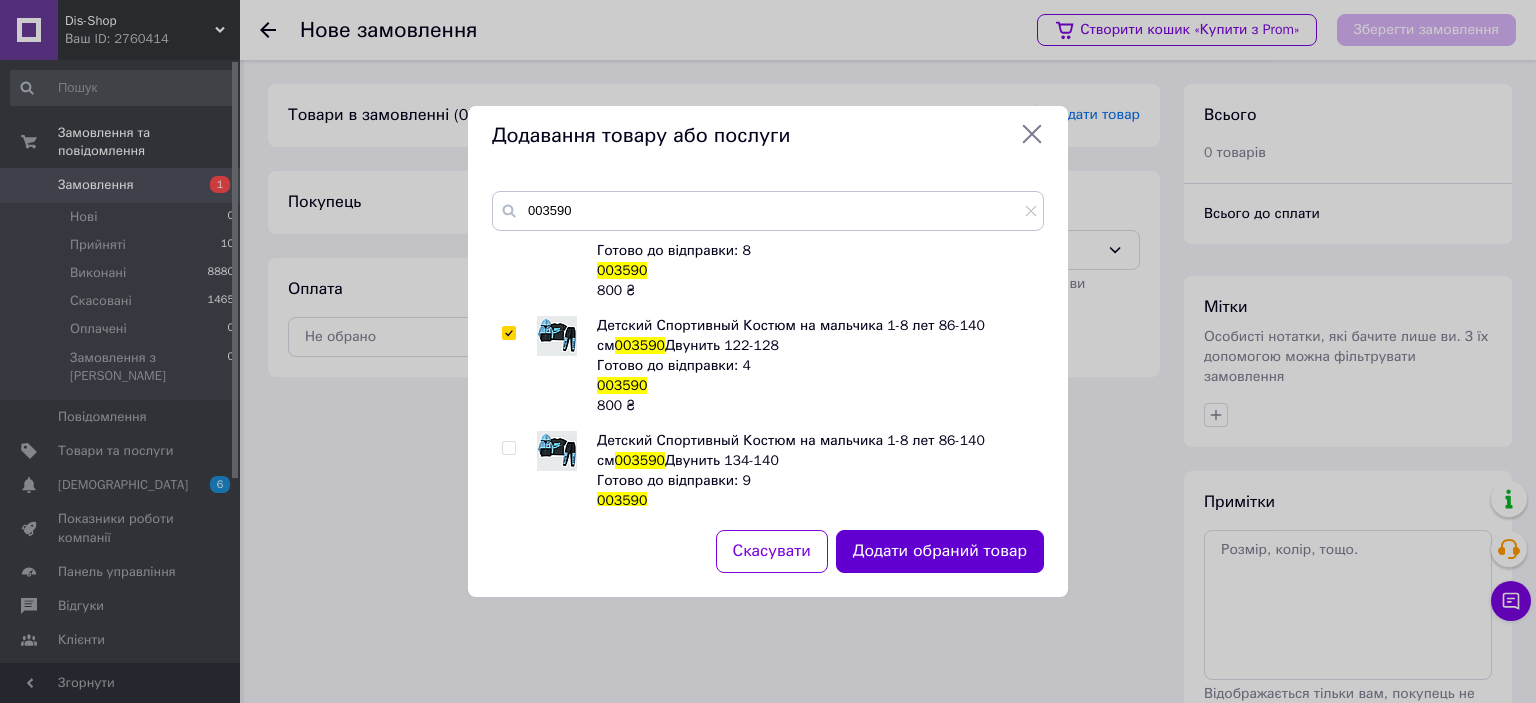 click on "Додати обраний товар" at bounding box center (940, 551) 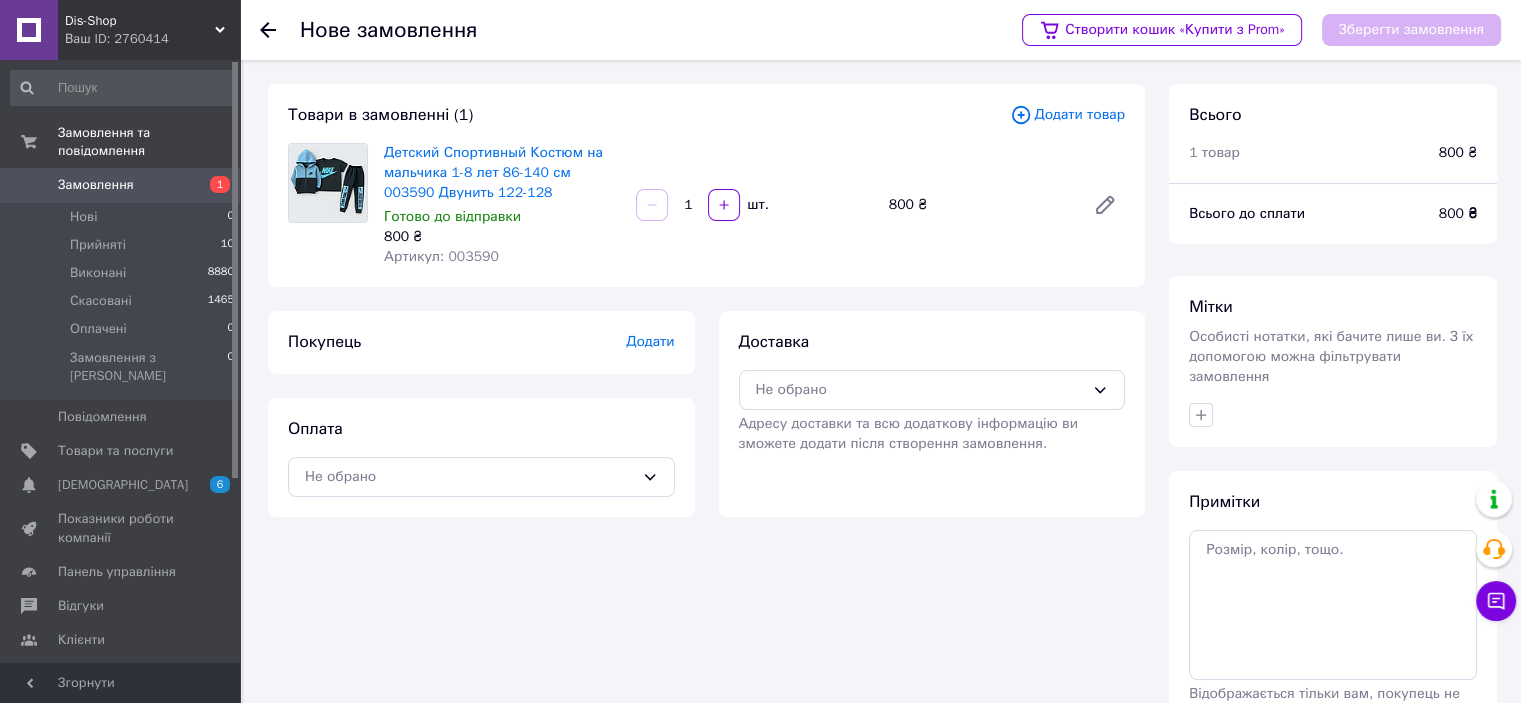 click on "Додати товар" at bounding box center (1067, 115) 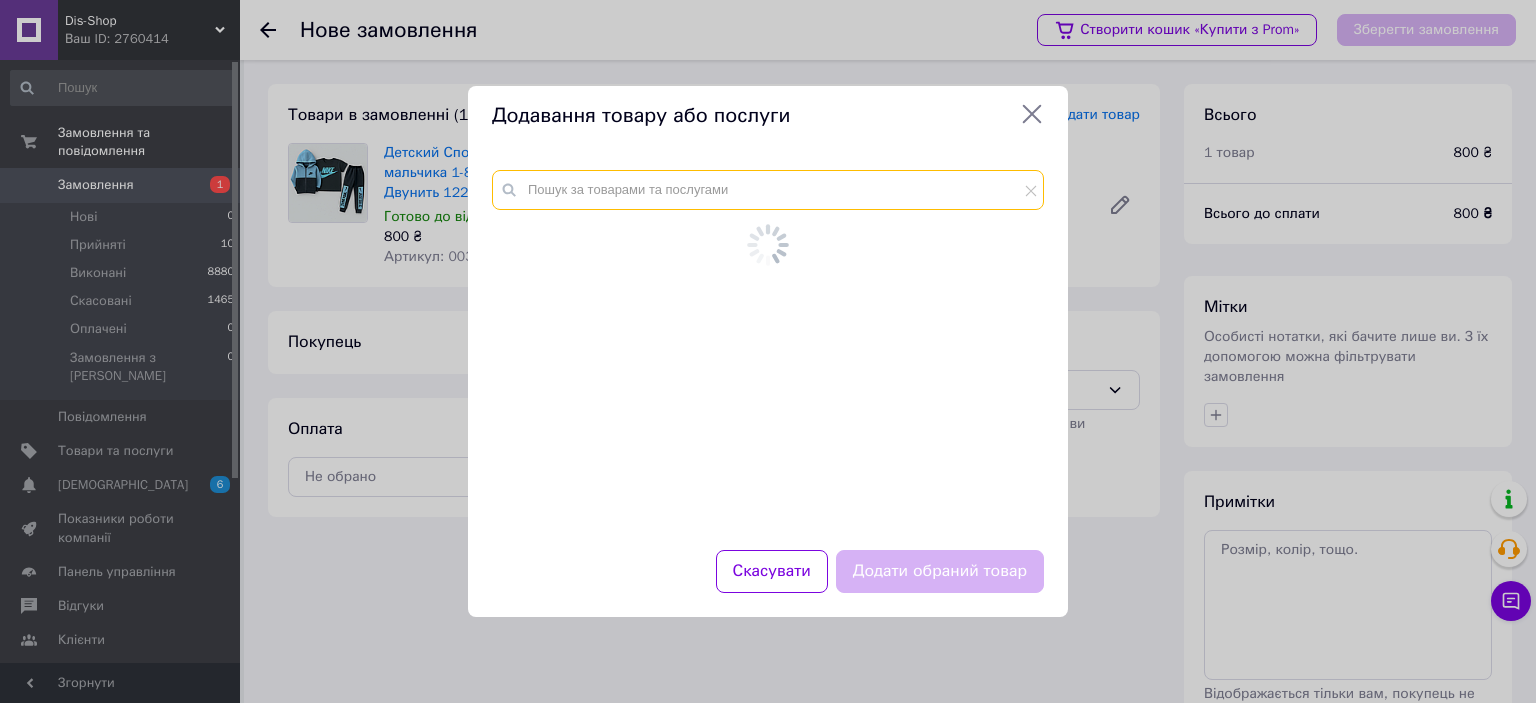 click at bounding box center (768, 190) 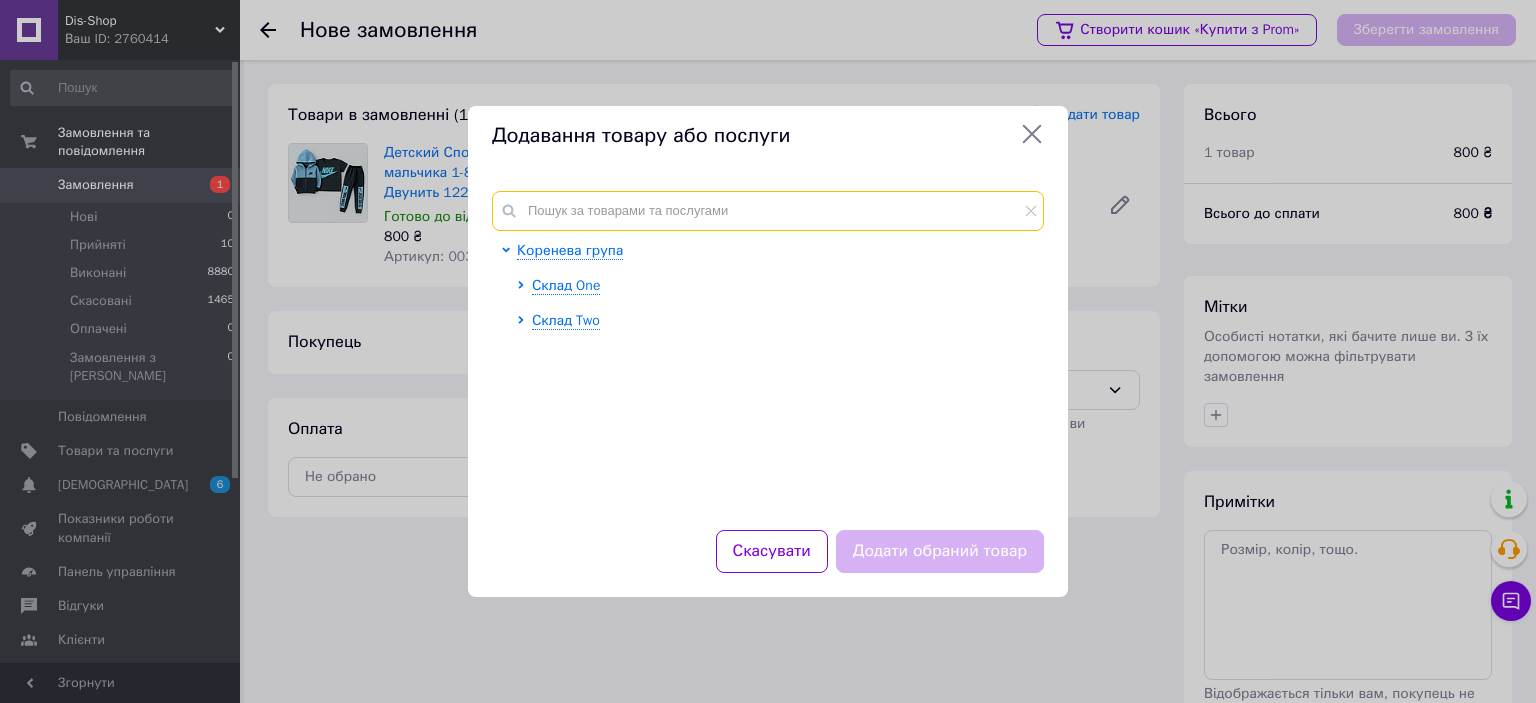 paste on "003438" 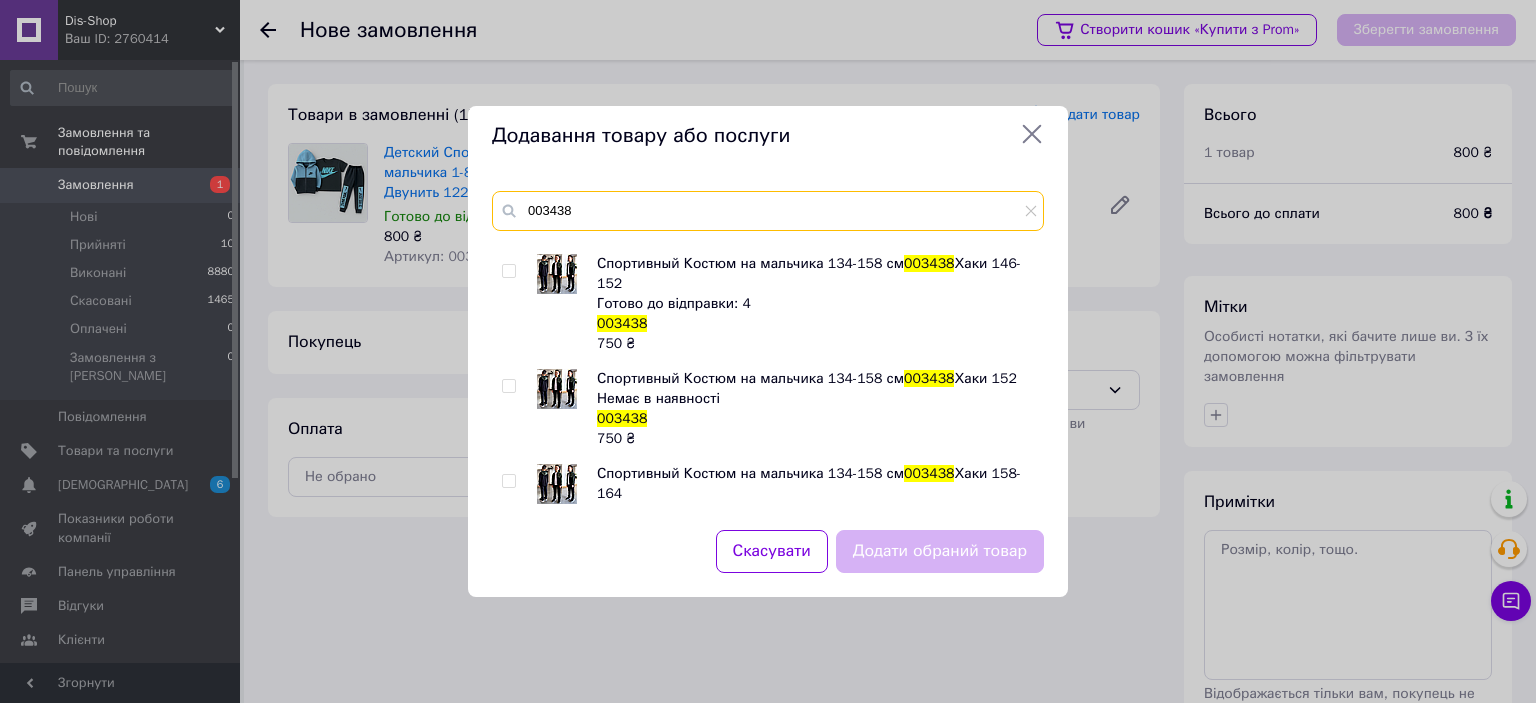 scroll, scrollTop: 135, scrollLeft: 0, axis: vertical 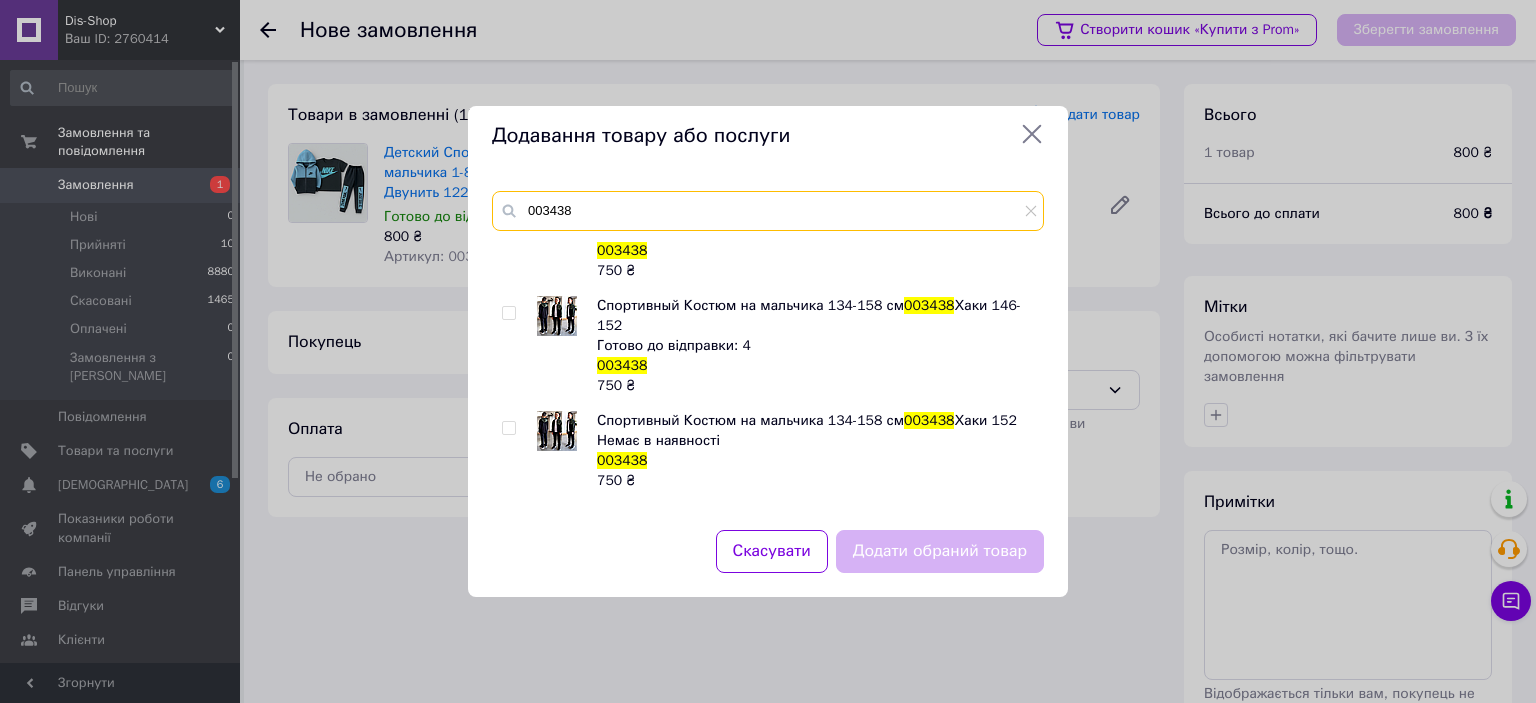 type on "003438" 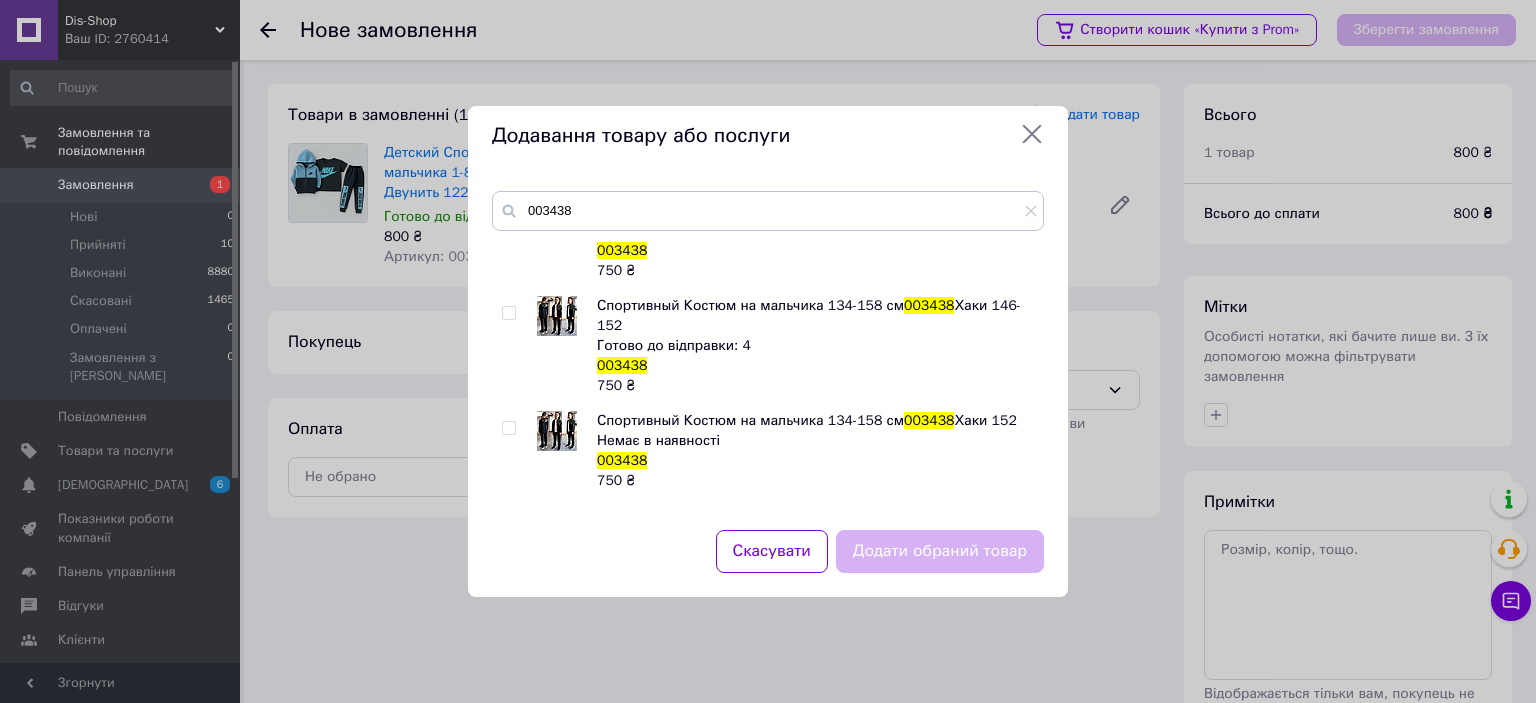 click at bounding box center (508, 313) 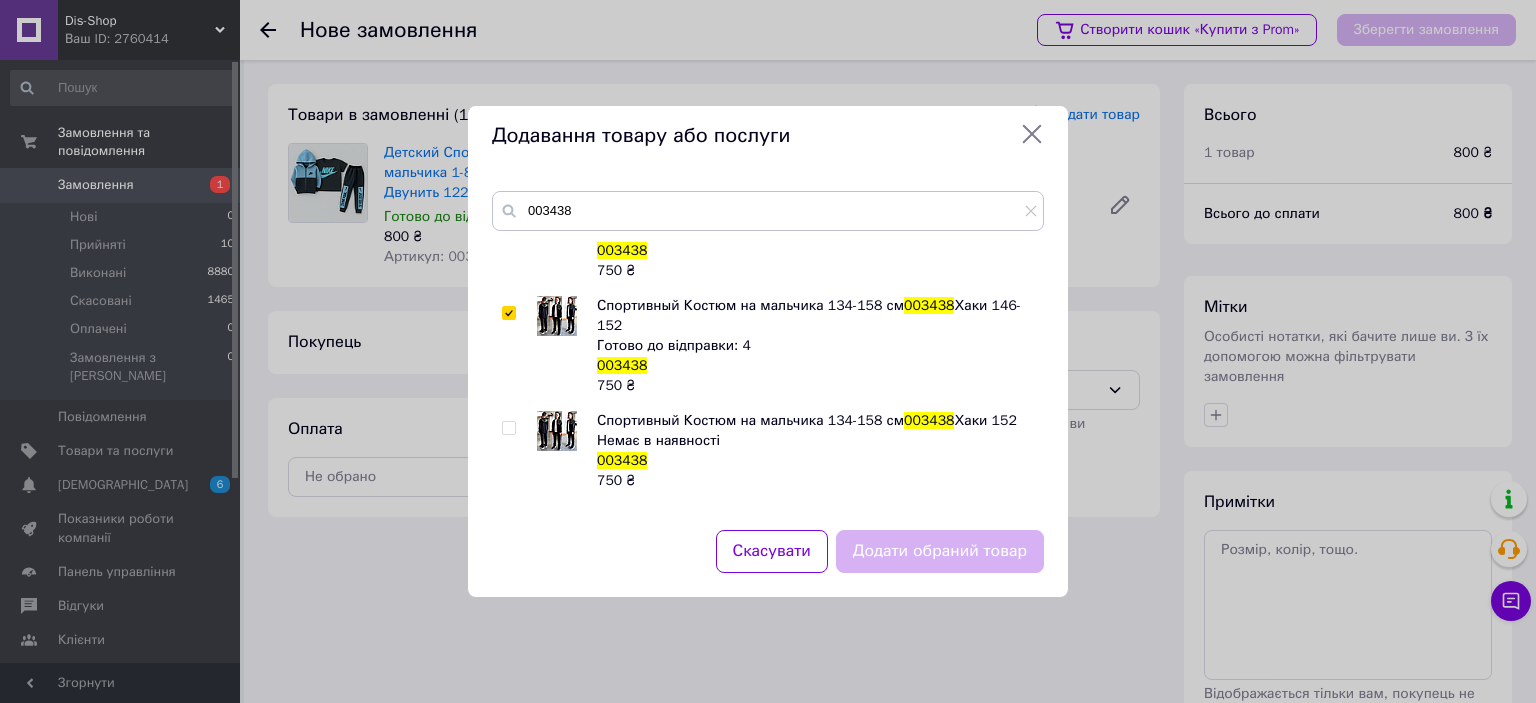 checkbox on "true" 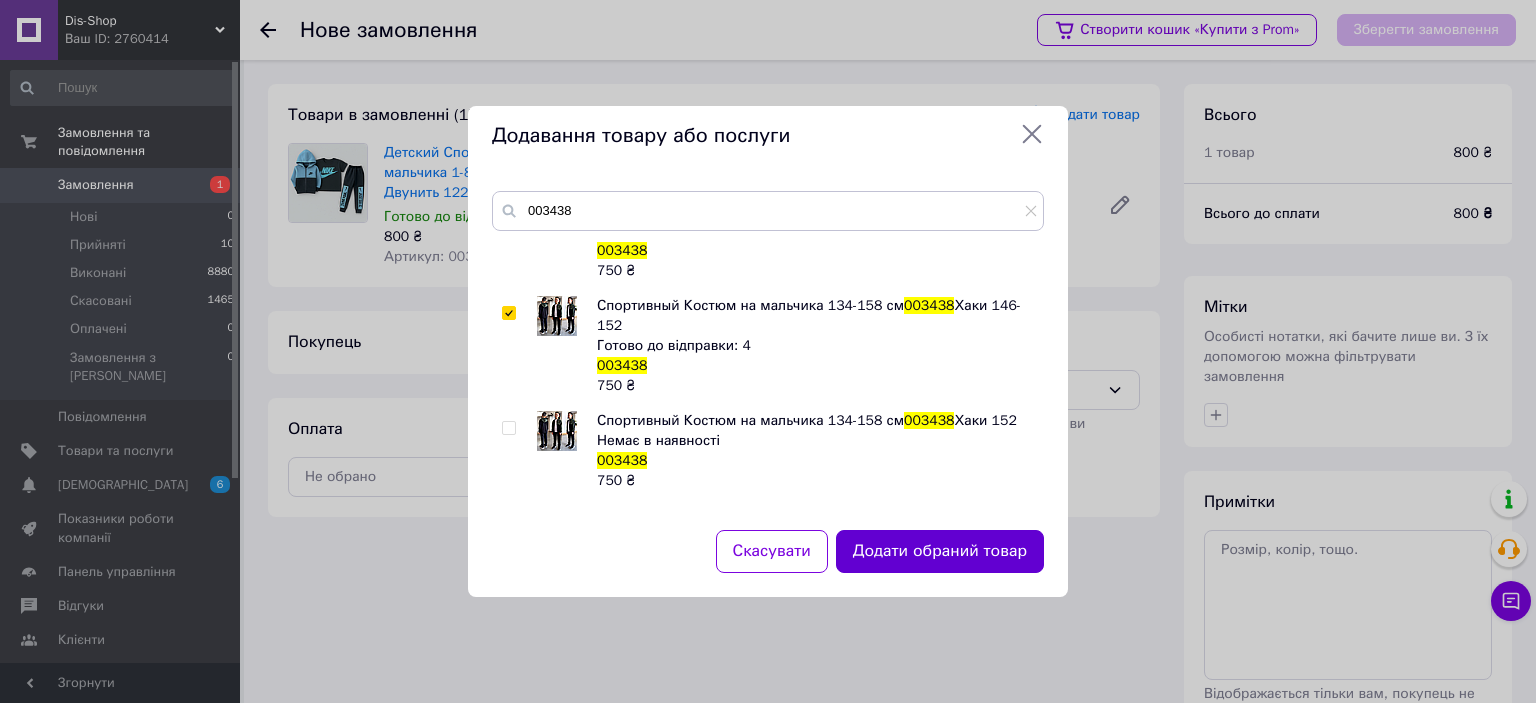click on "Додати обраний товар" at bounding box center [940, 551] 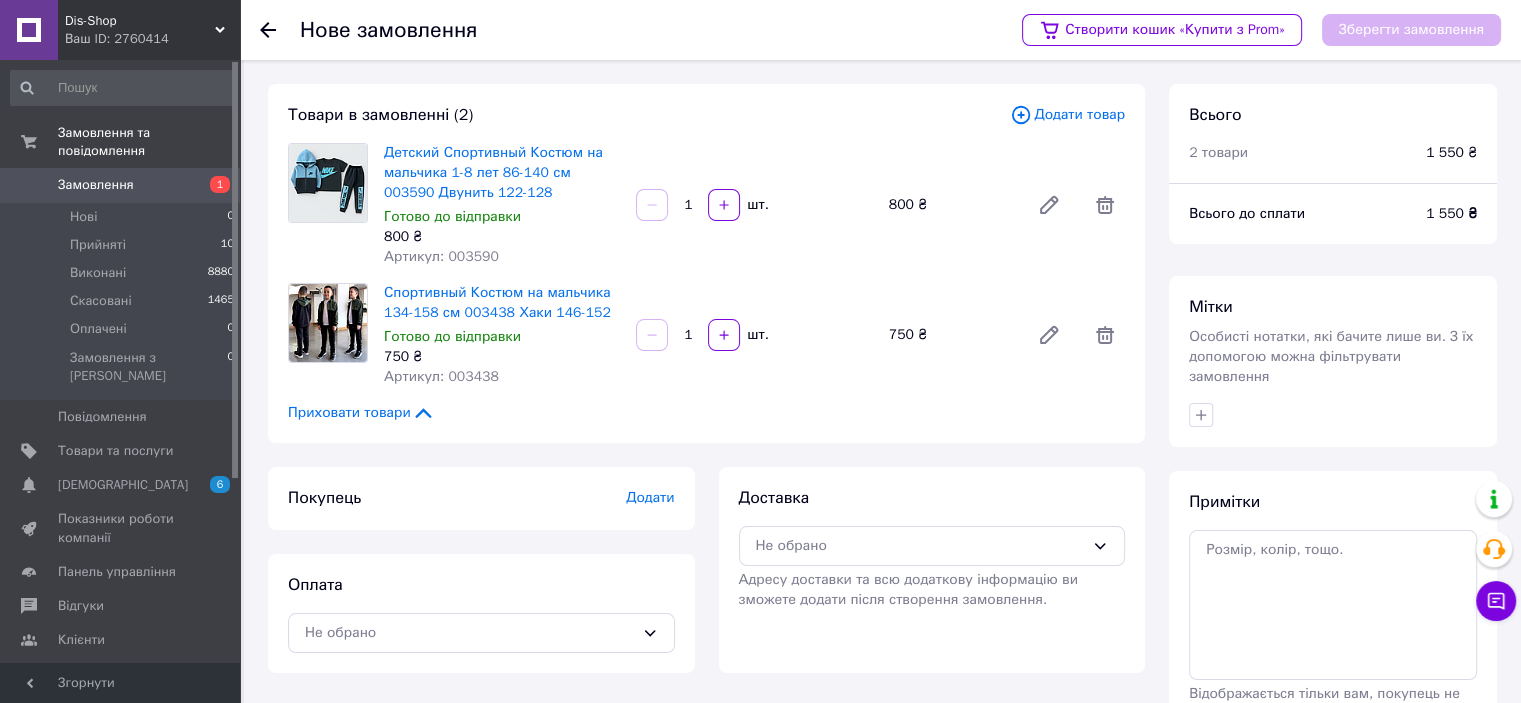 click on "Додати товар" at bounding box center (1067, 115) 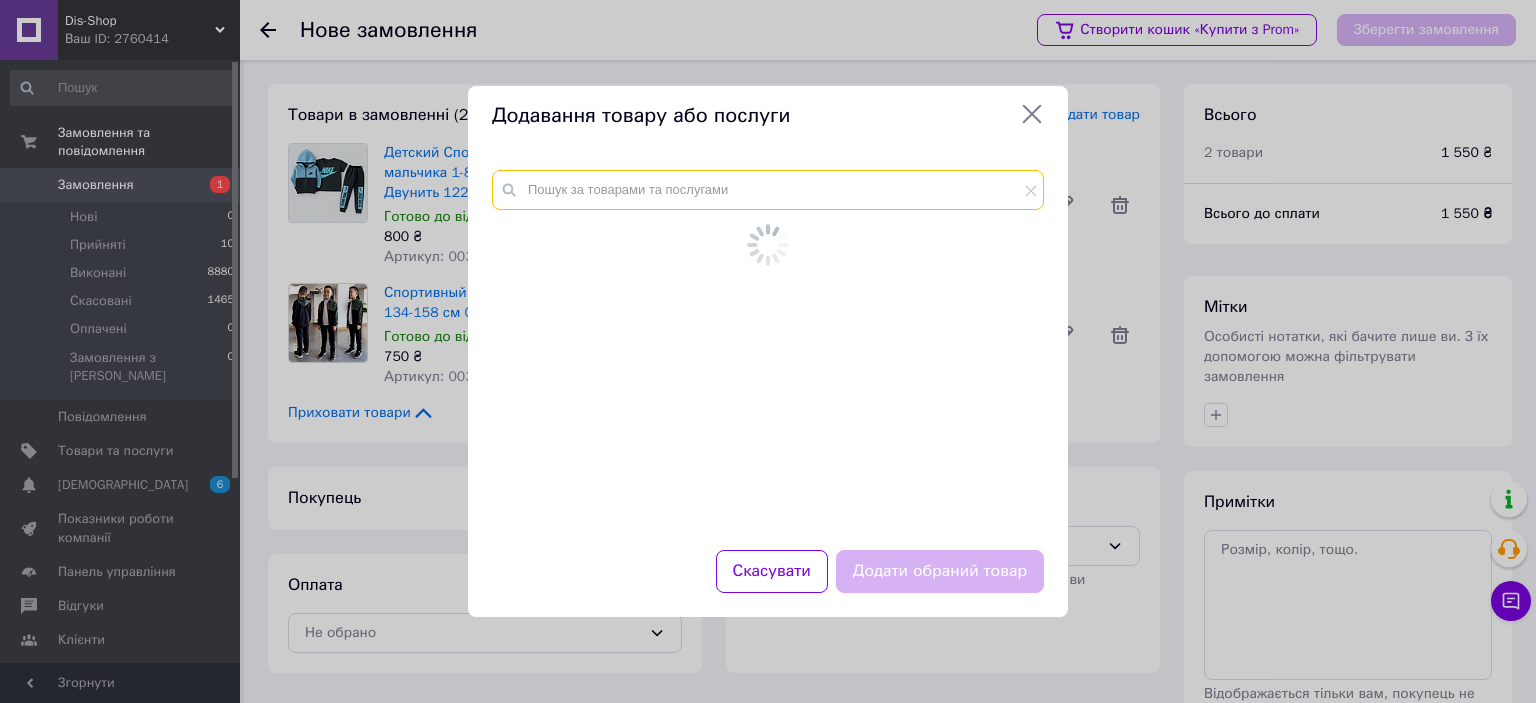 click at bounding box center (768, 190) 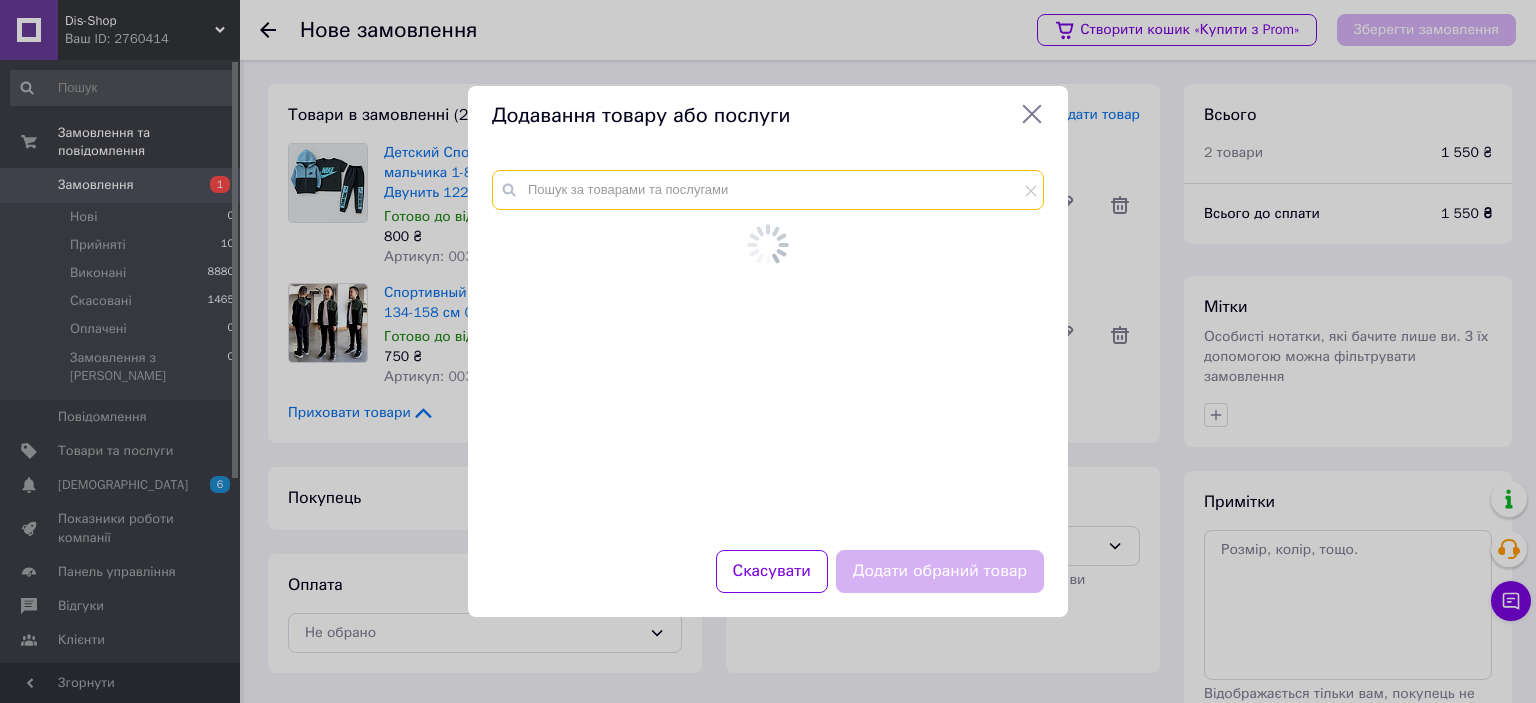paste on "003562" 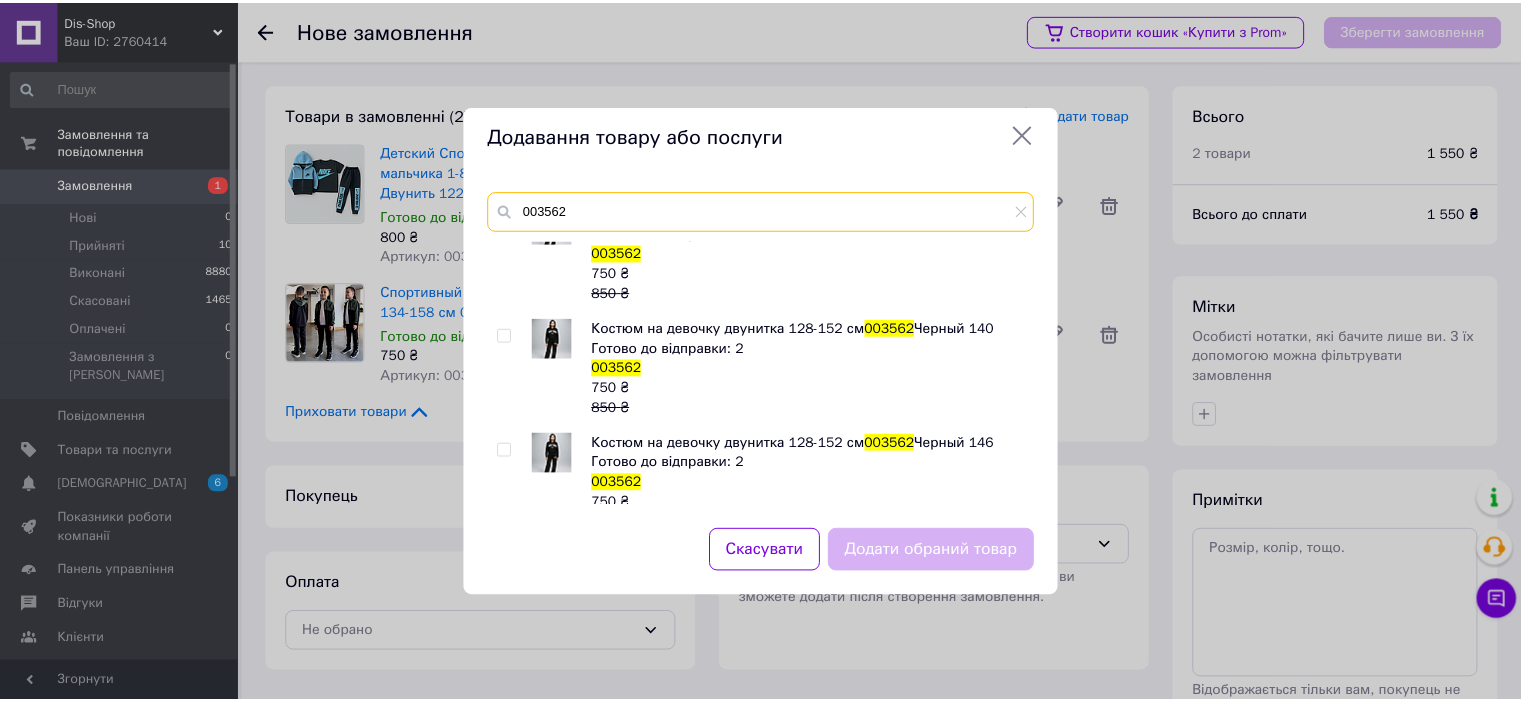 scroll, scrollTop: 200, scrollLeft: 0, axis: vertical 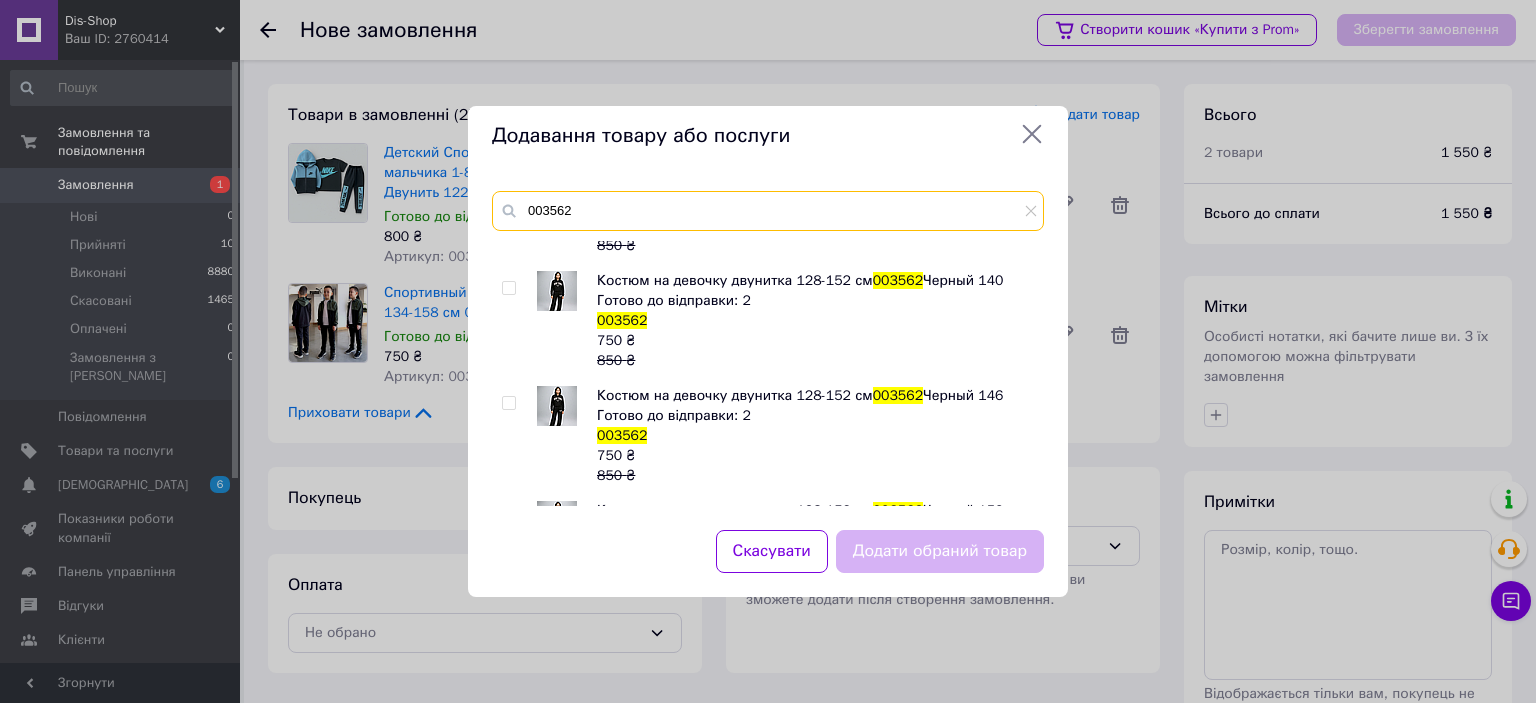 type on "003562" 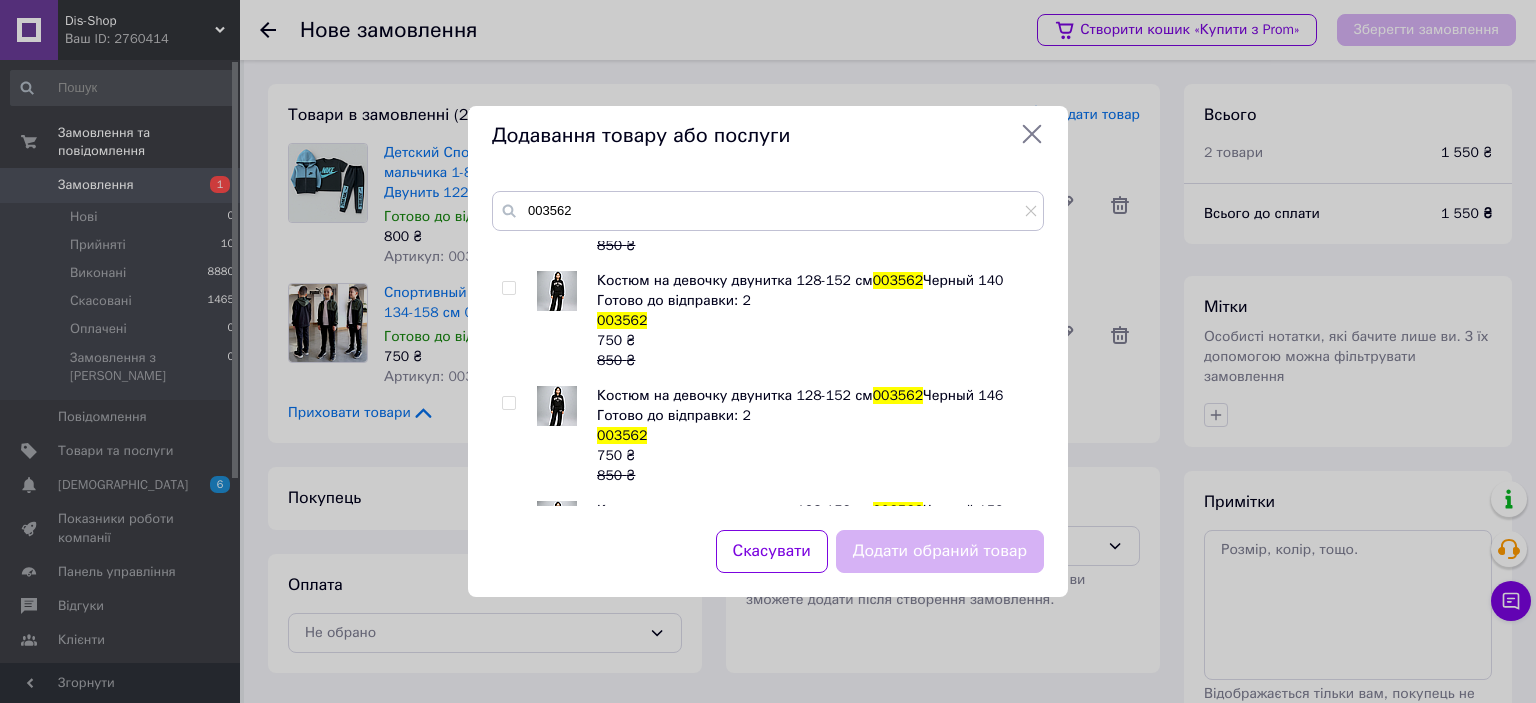 click at bounding box center (509, 403) 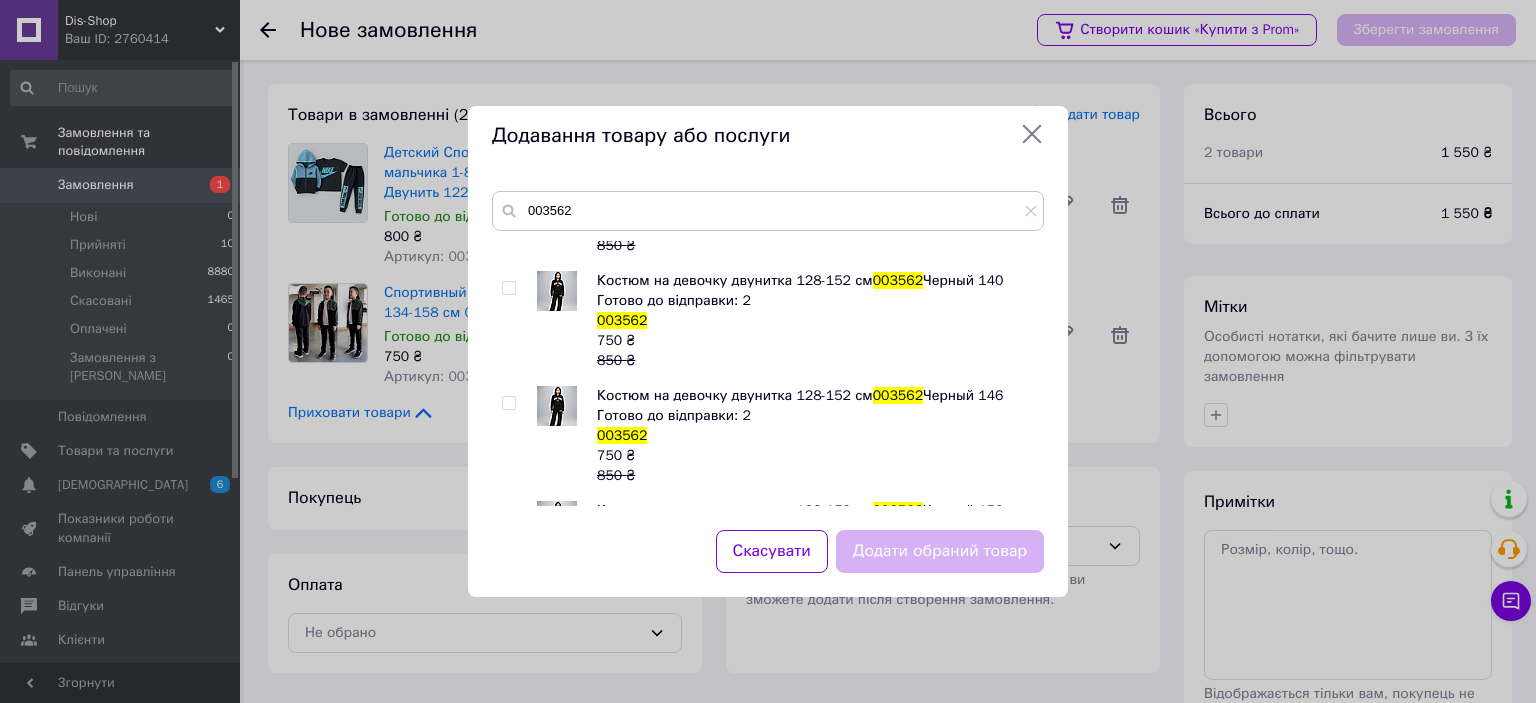 click at bounding box center (508, 403) 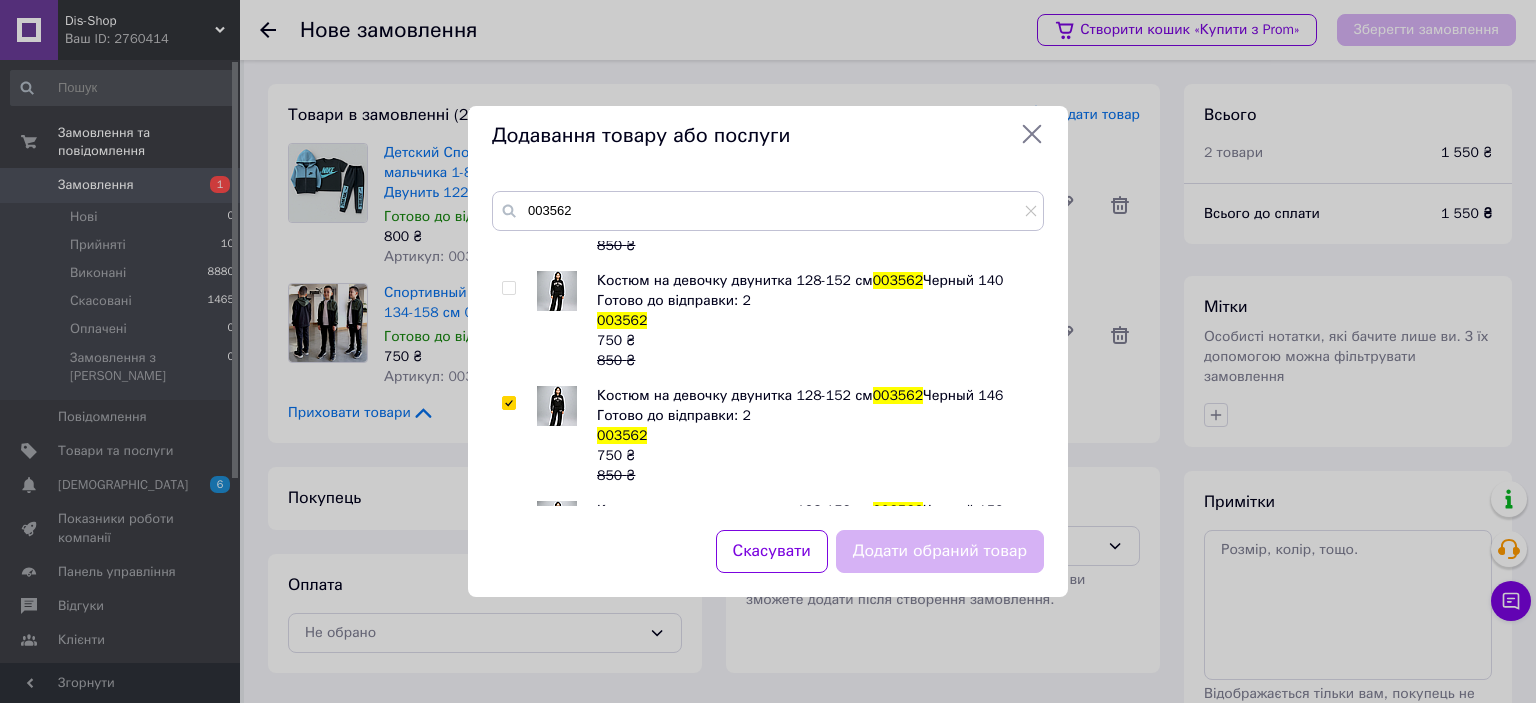 checkbox on "true" 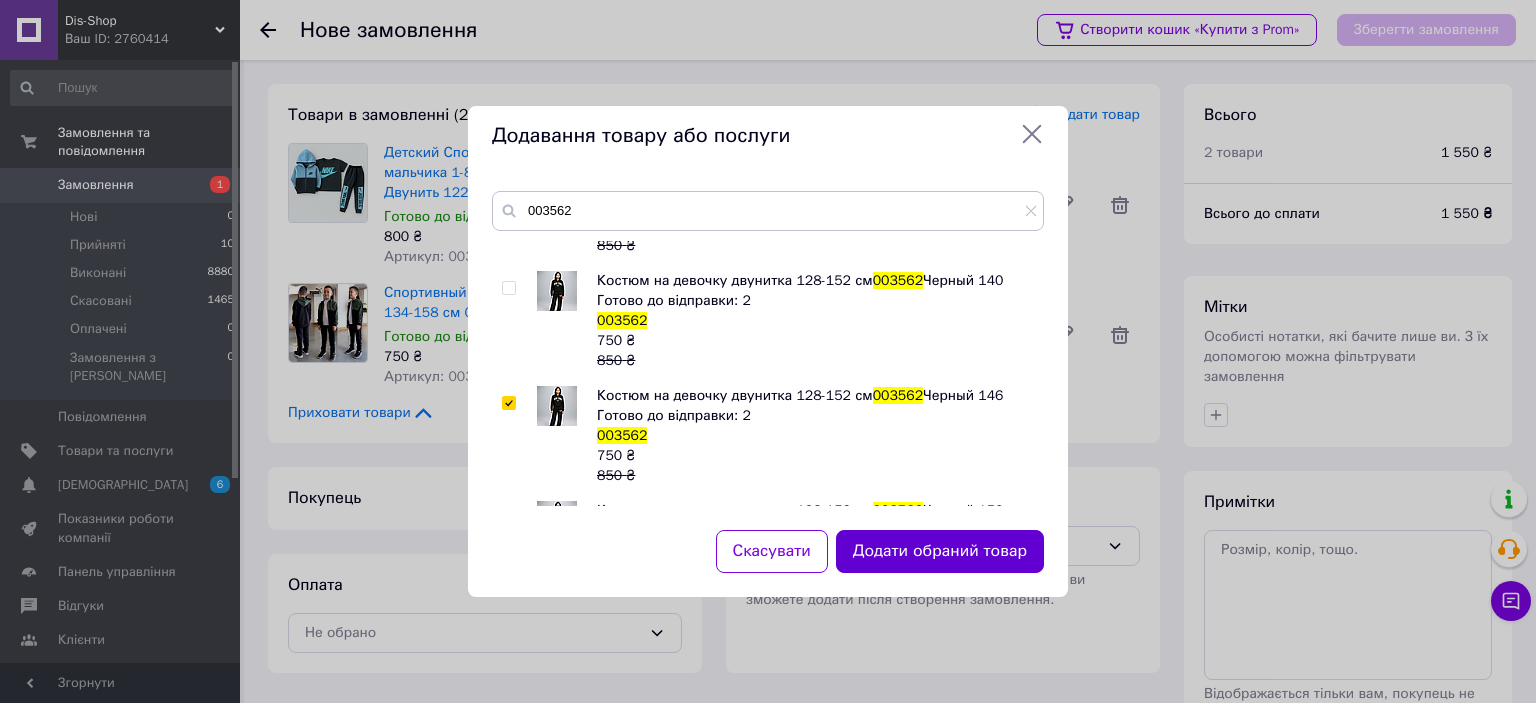 click on "Додати обраний товар" at bounding box center [940, 551] 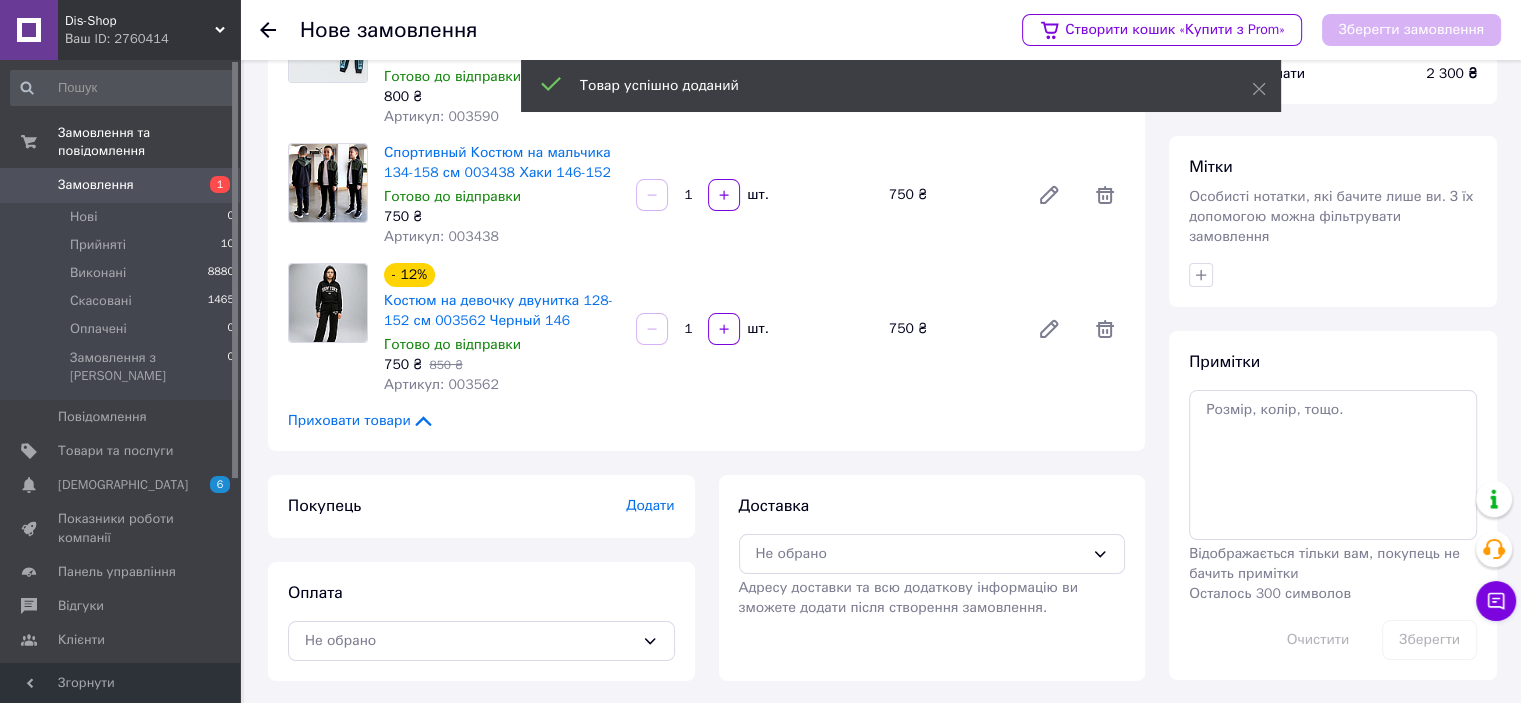 scroll, scrollTop: 141, scrollLeft: 0, axis: vertical 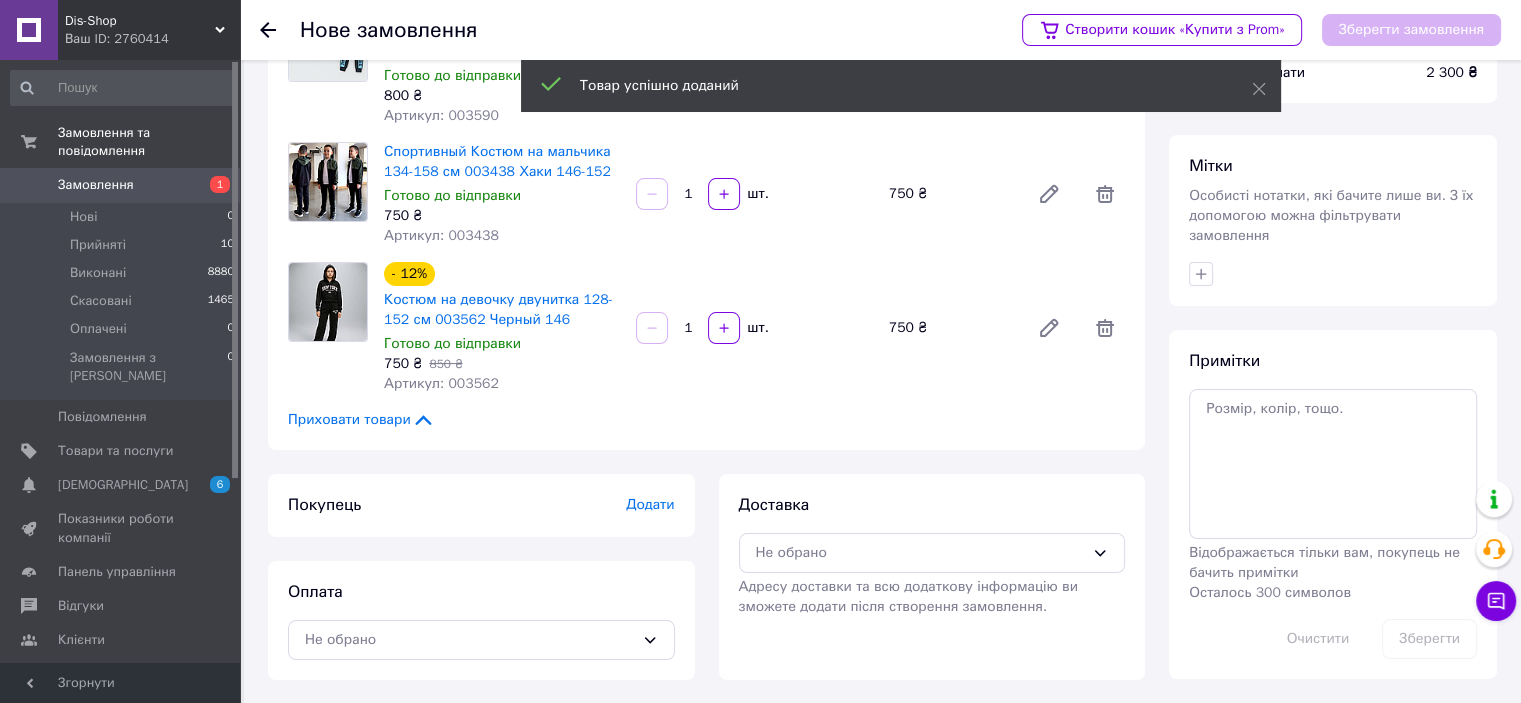 click on "Додати" at bounding box center (650, 504) 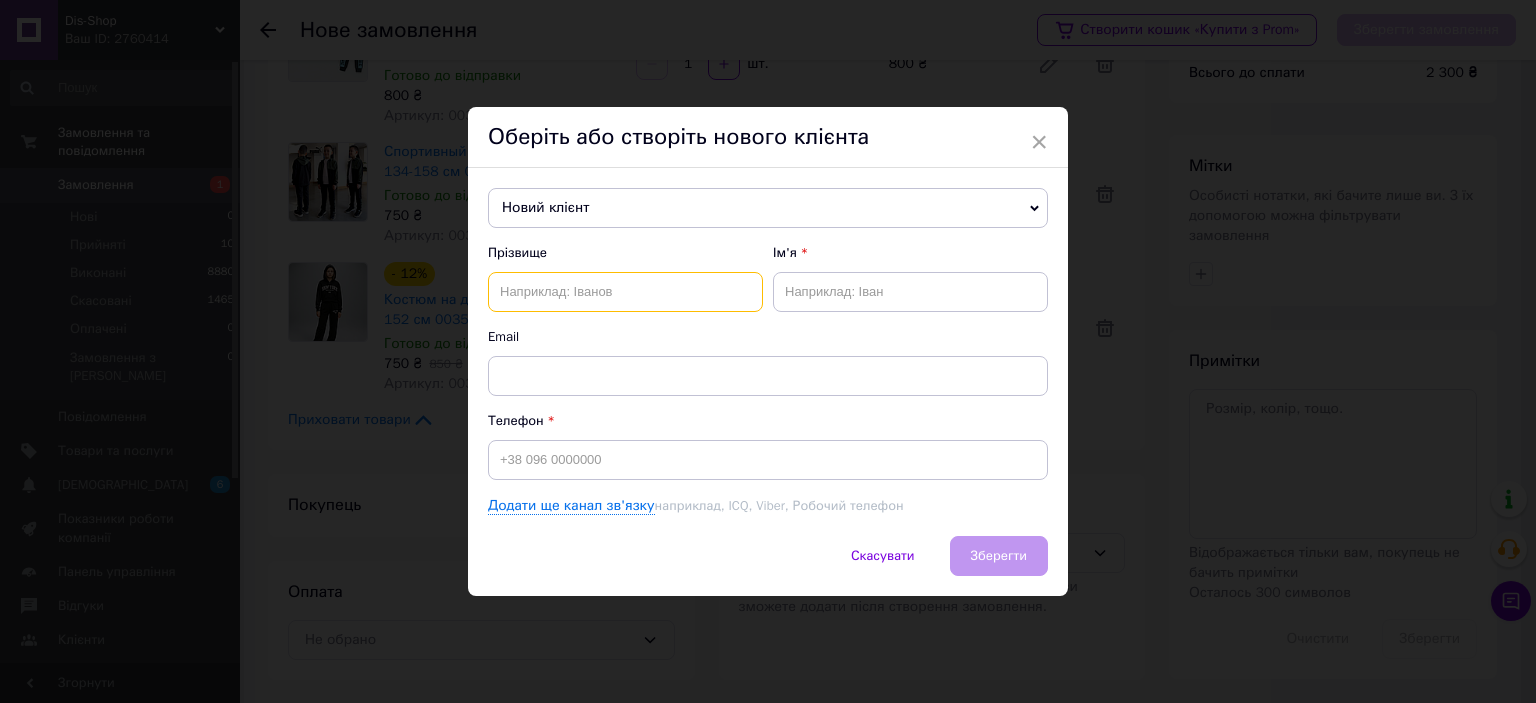 click at bounding box center (625, 292) 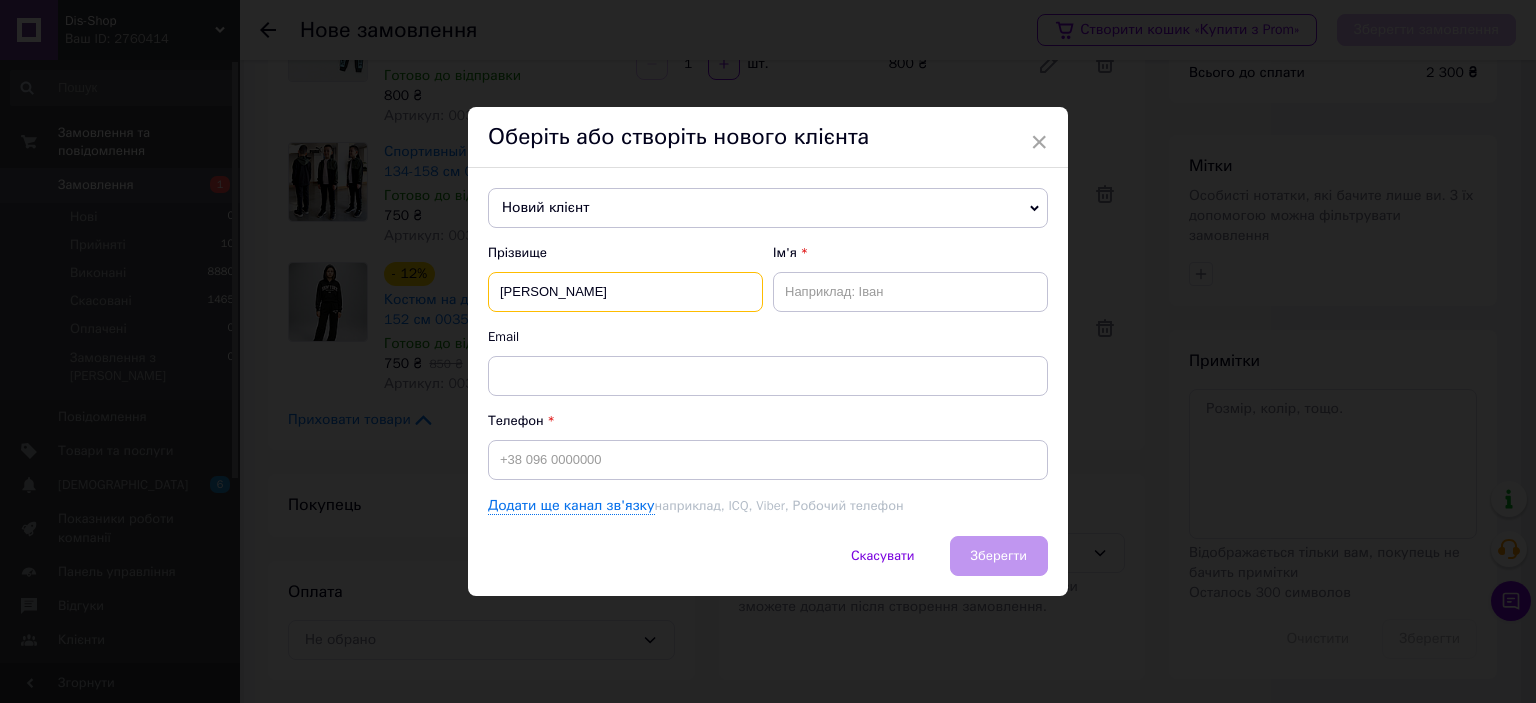 type on "Семенців" 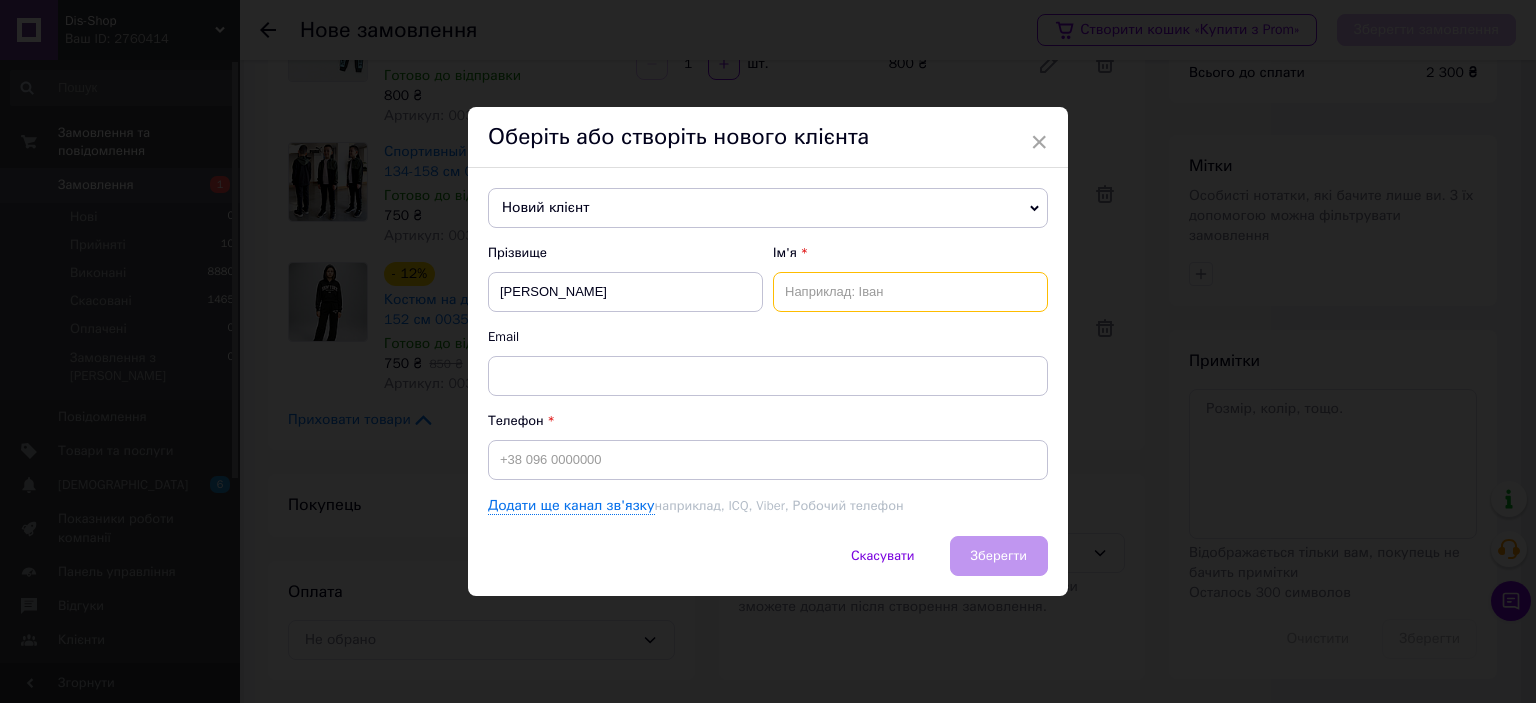 type on "Б" 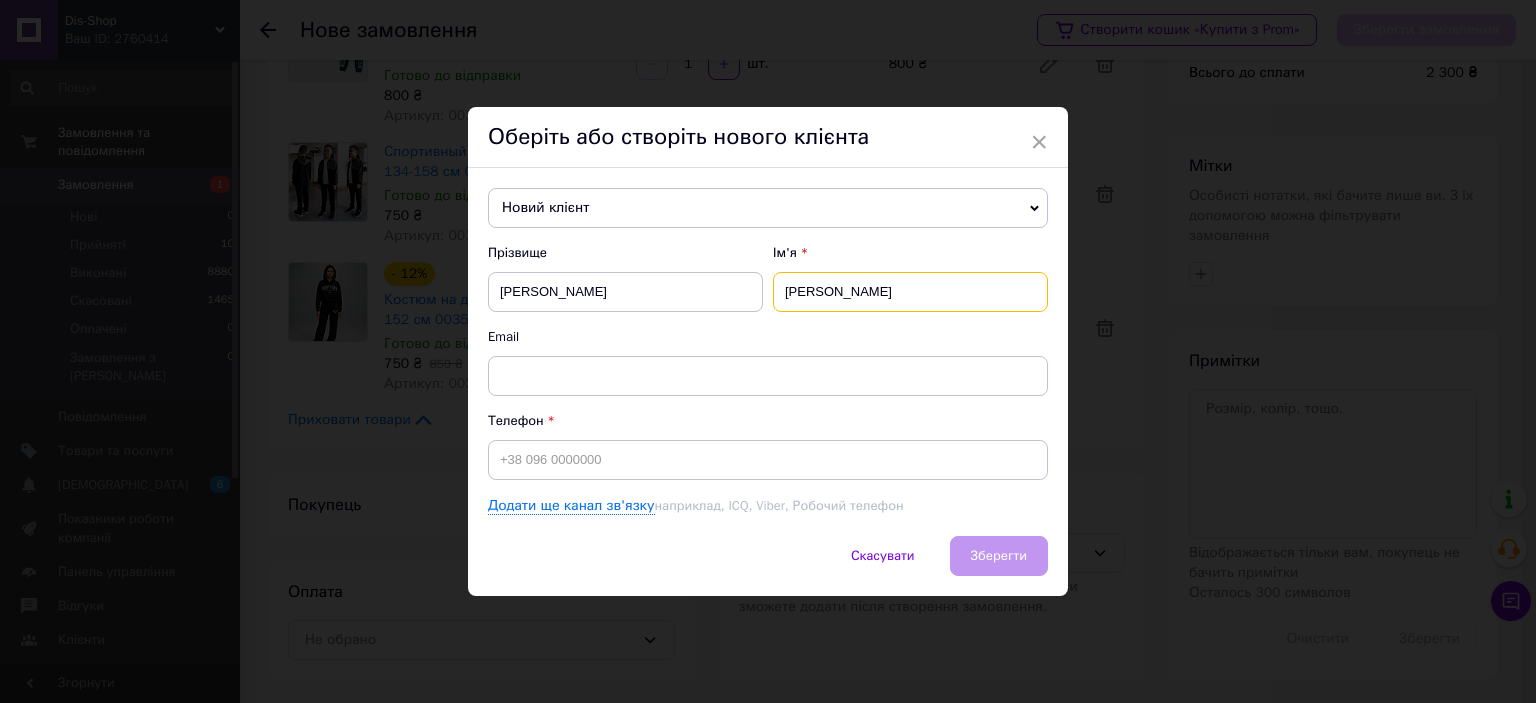 type on "Юлія" 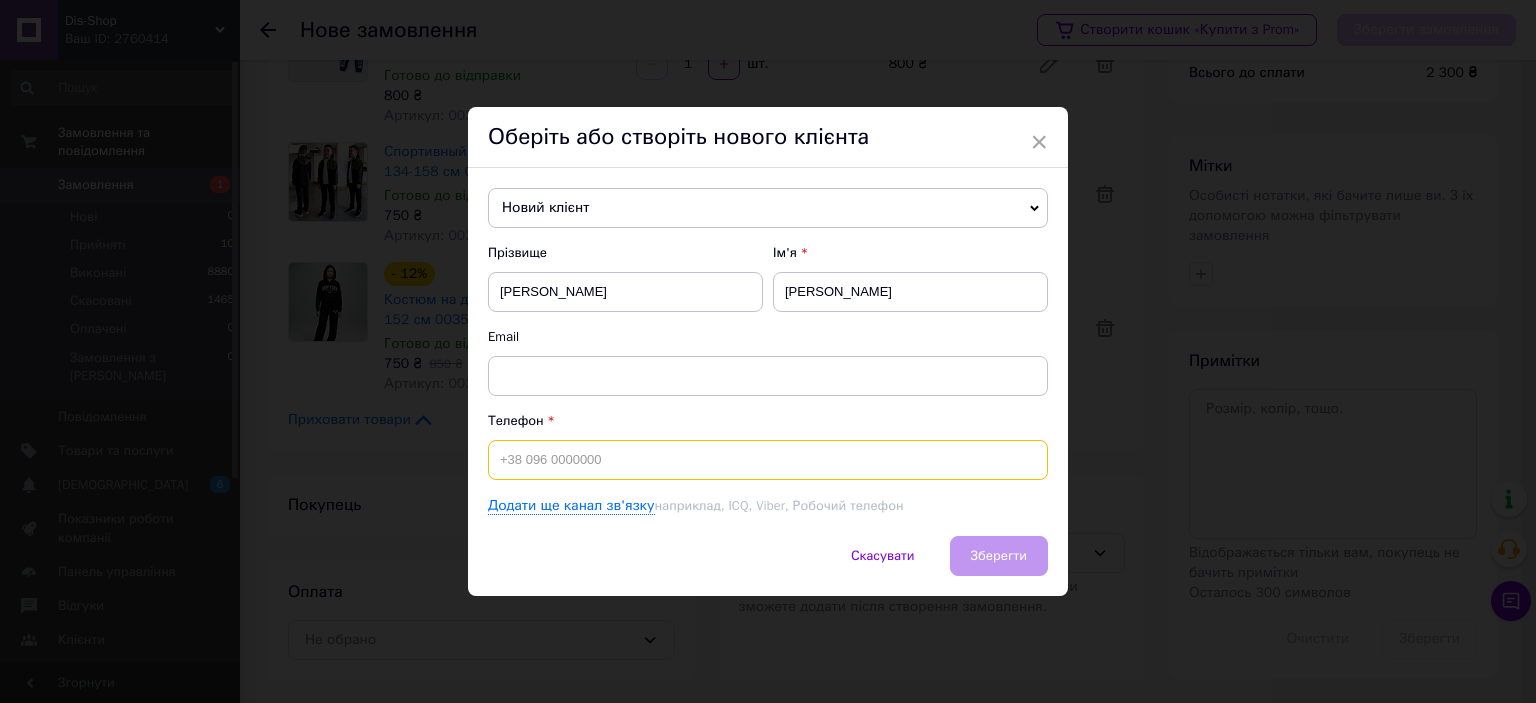 paste on "+380668460396" 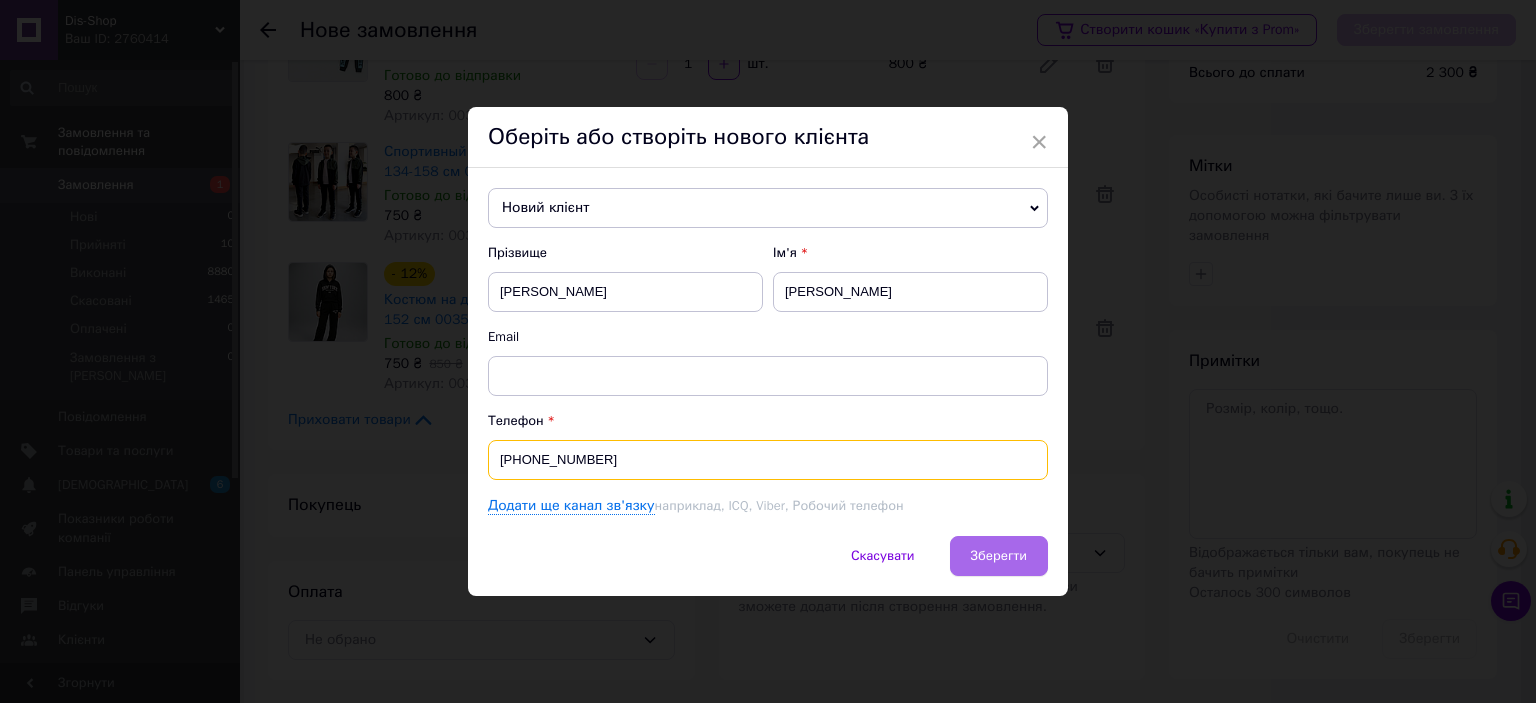type on "+380668460396" 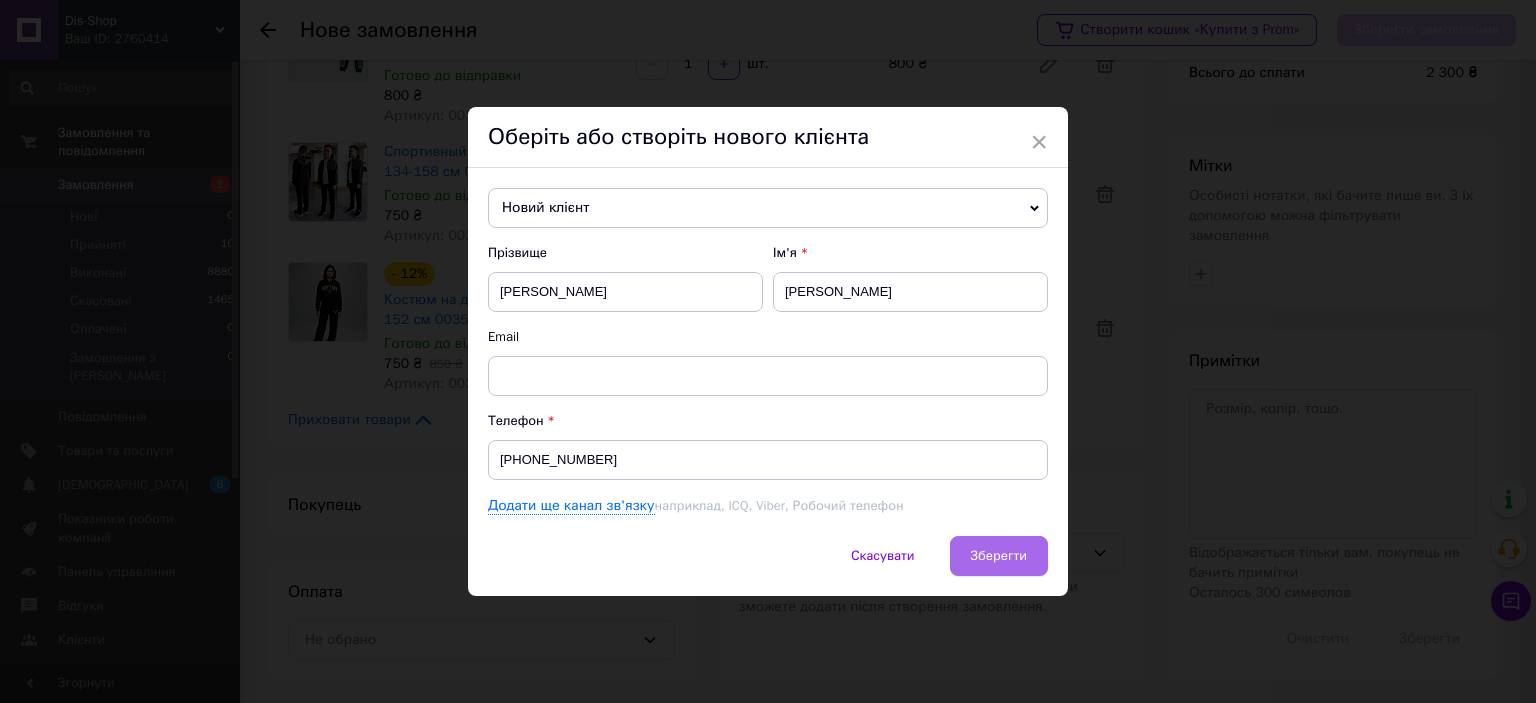 click on "Зберегти" at bounding box center (999, 555) 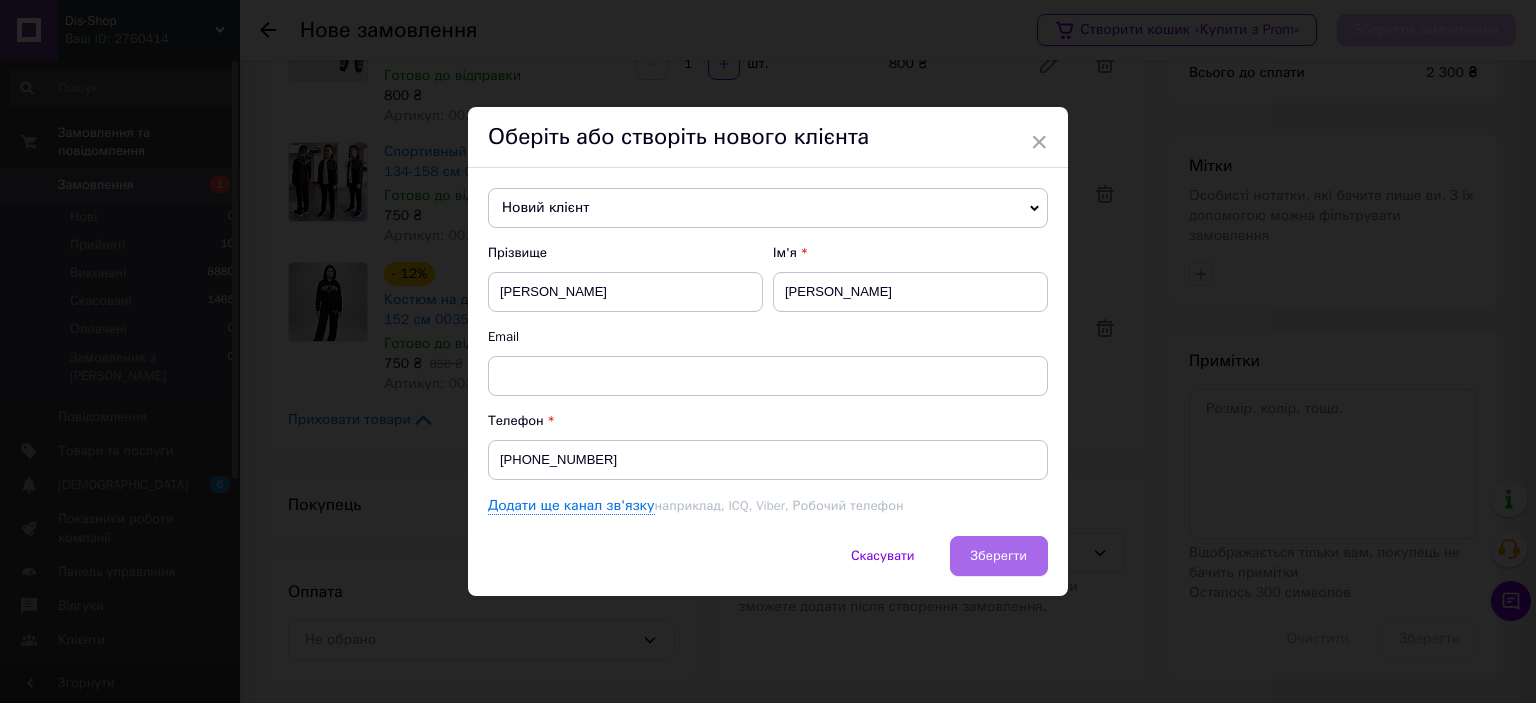 click on "Зберегти" at bounding box center (999, 555) 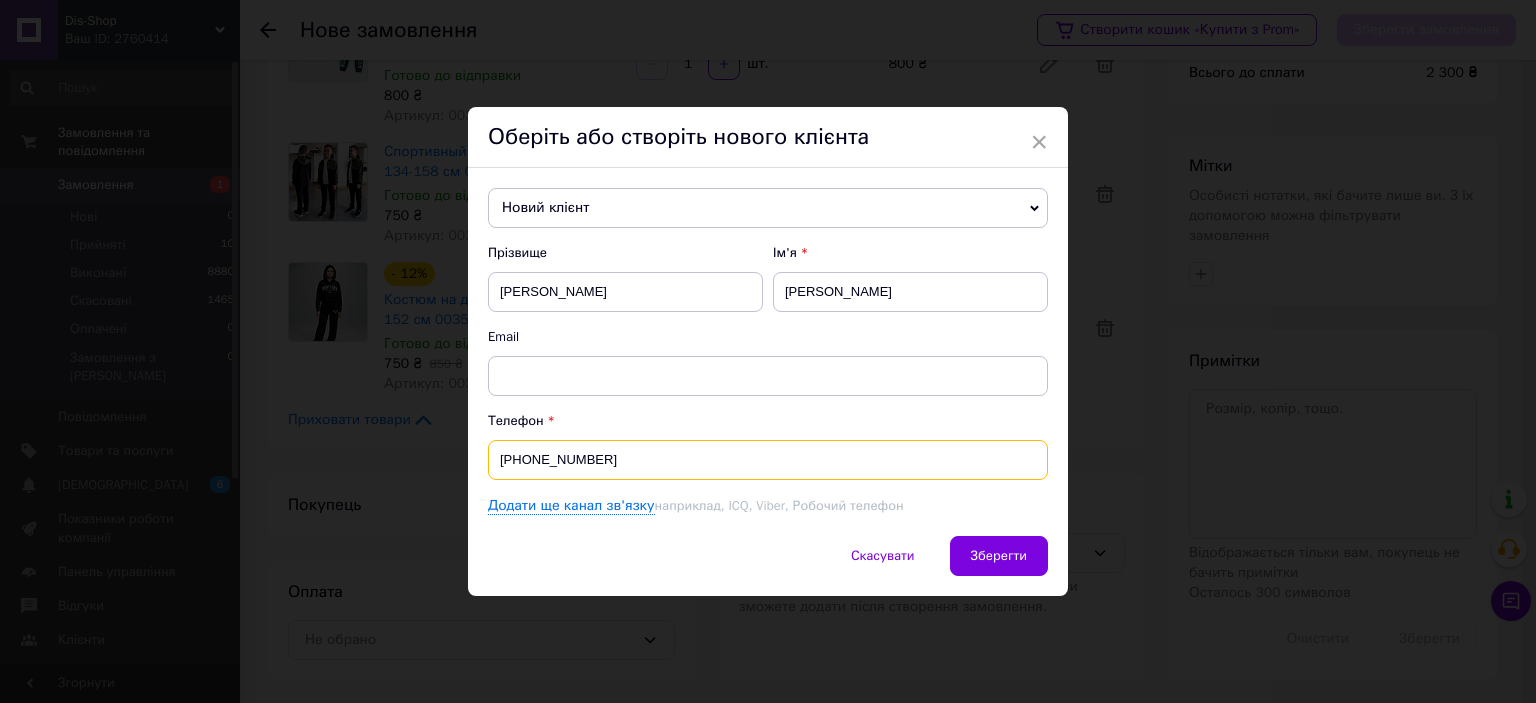 click on "+380668460396" at bounding box center (768, 460) 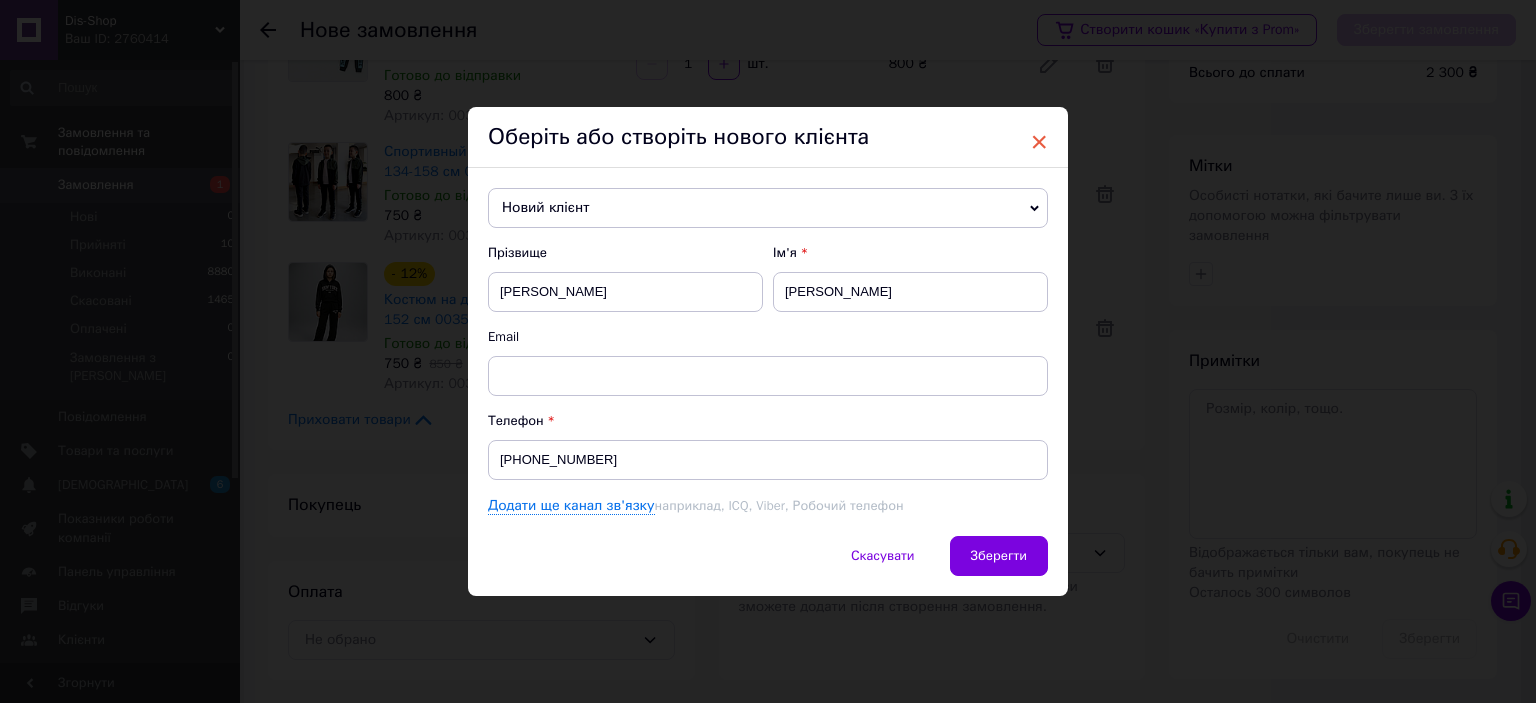 click on "×" at bounding box center [1039, 142] 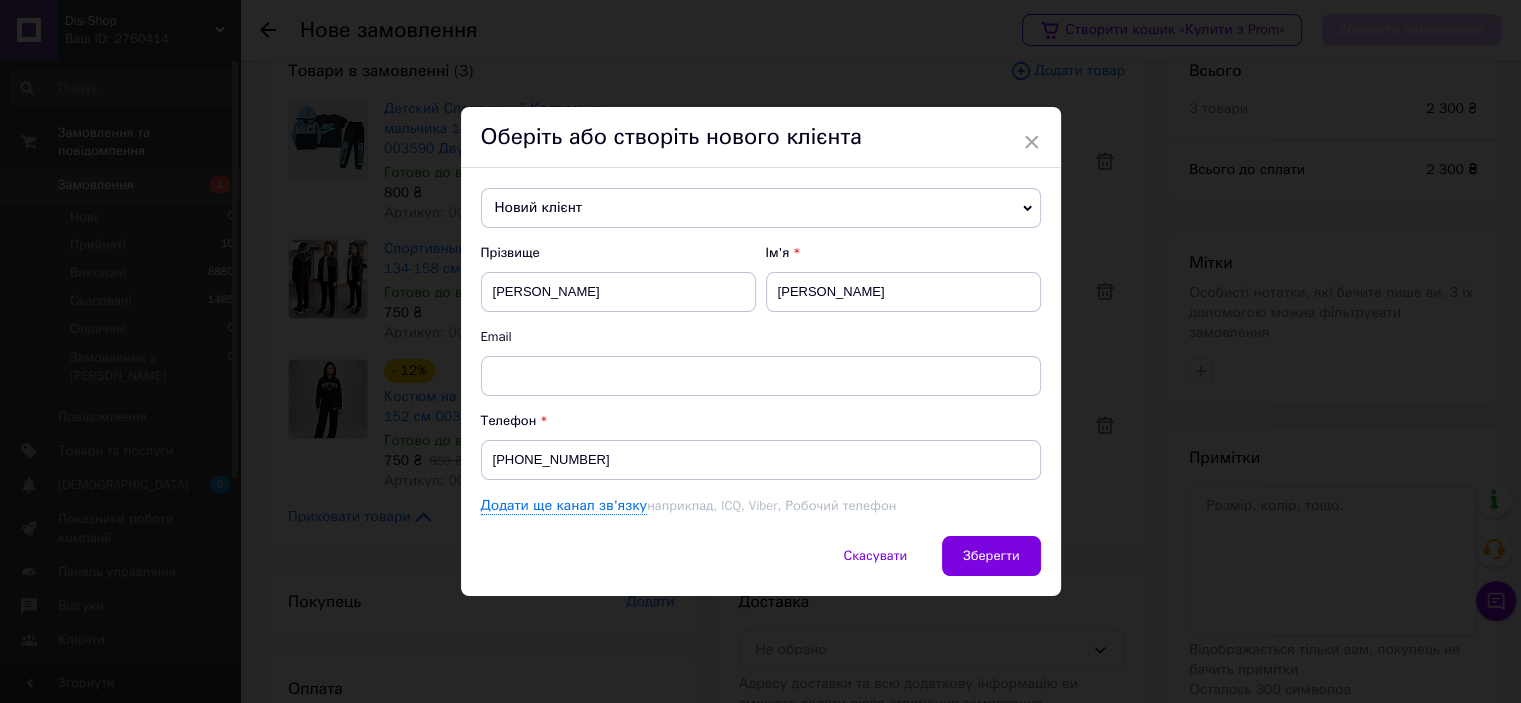scroll, scrollTop: 41, scrollLeft: 0, axis: vertical 